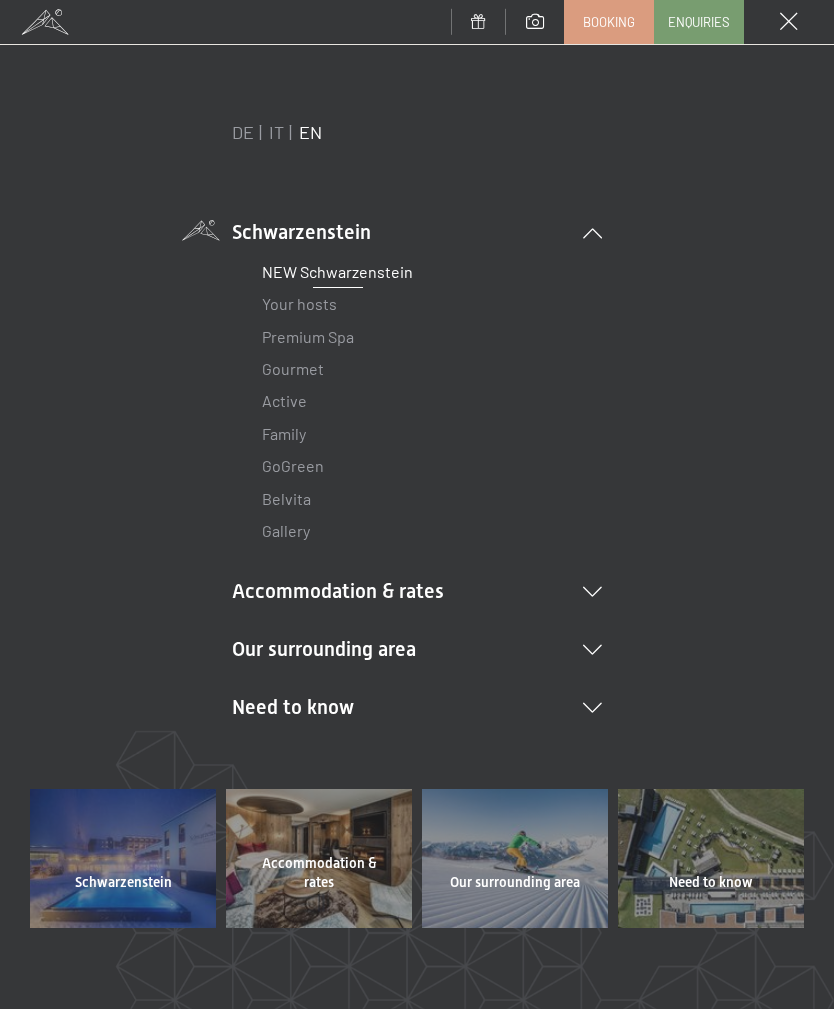 scroll, scrollTop: 0, scrollLeft: 0, axis: both 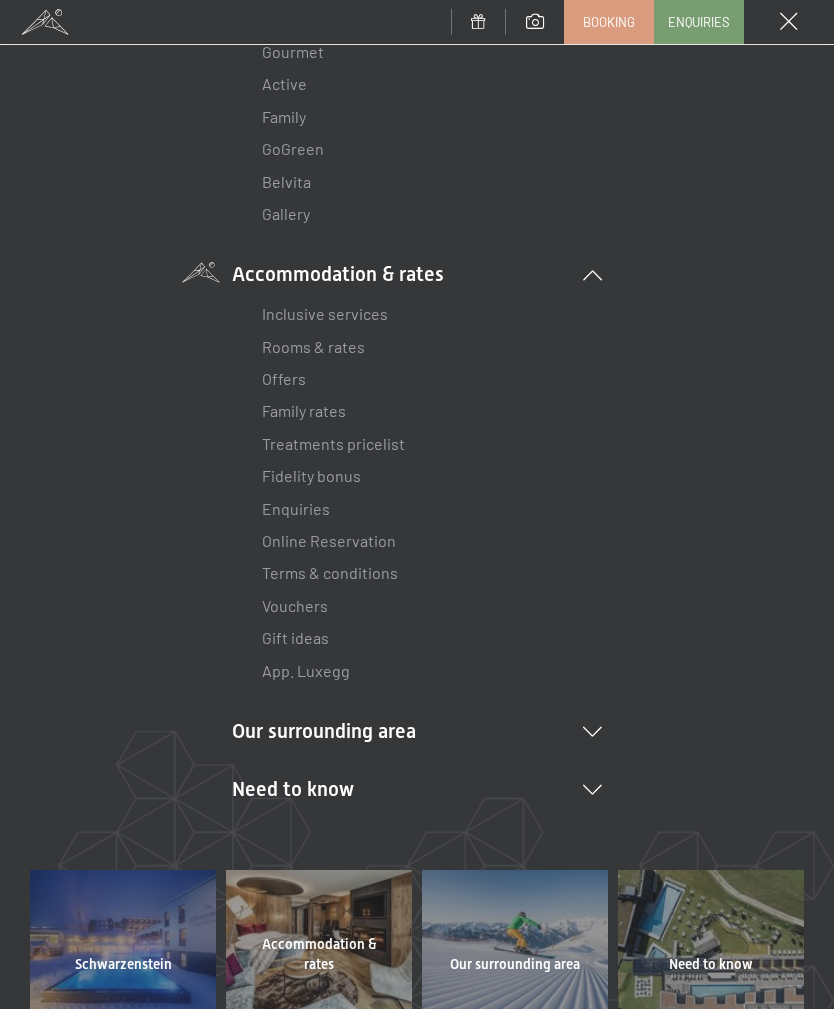 click on "Online Reservation" at bounding box center (329, 540) 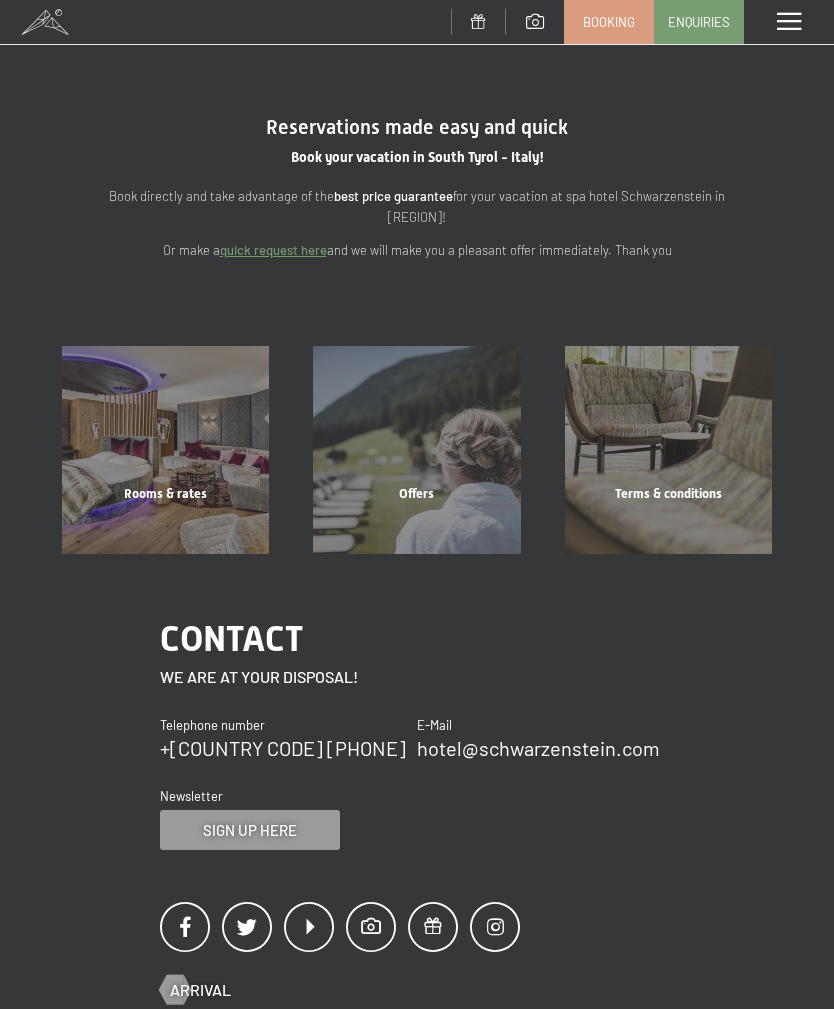scroll, scrollTop: 0, scrollLeft: 0, axis: both 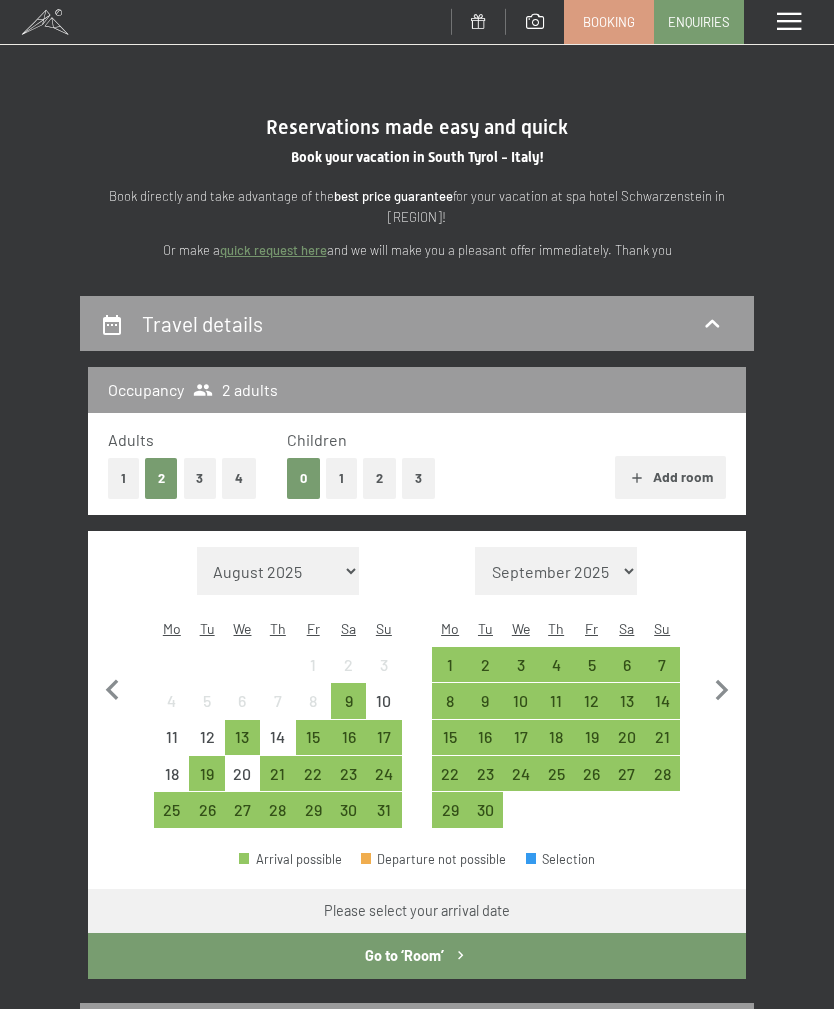 click on "1" at bounding box center (449, 672) 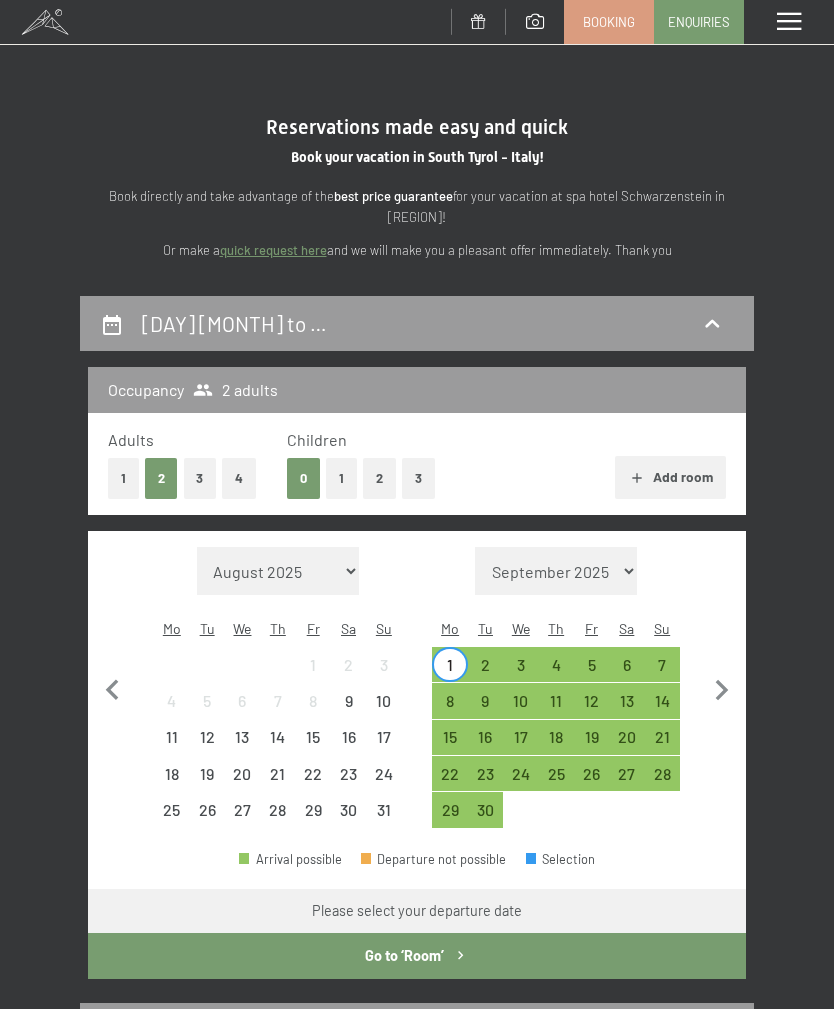 click on "8" at bounding box center [449, 708] 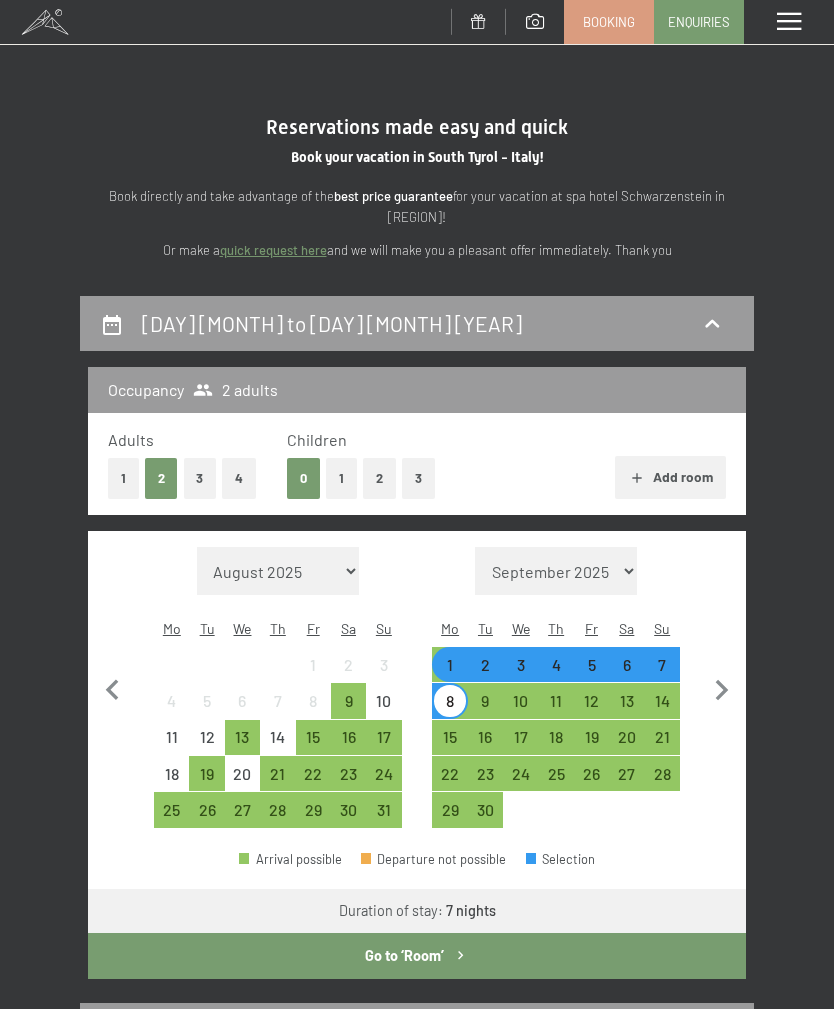 click on "Go to ‘Room’" at bounding box center [417, 956] 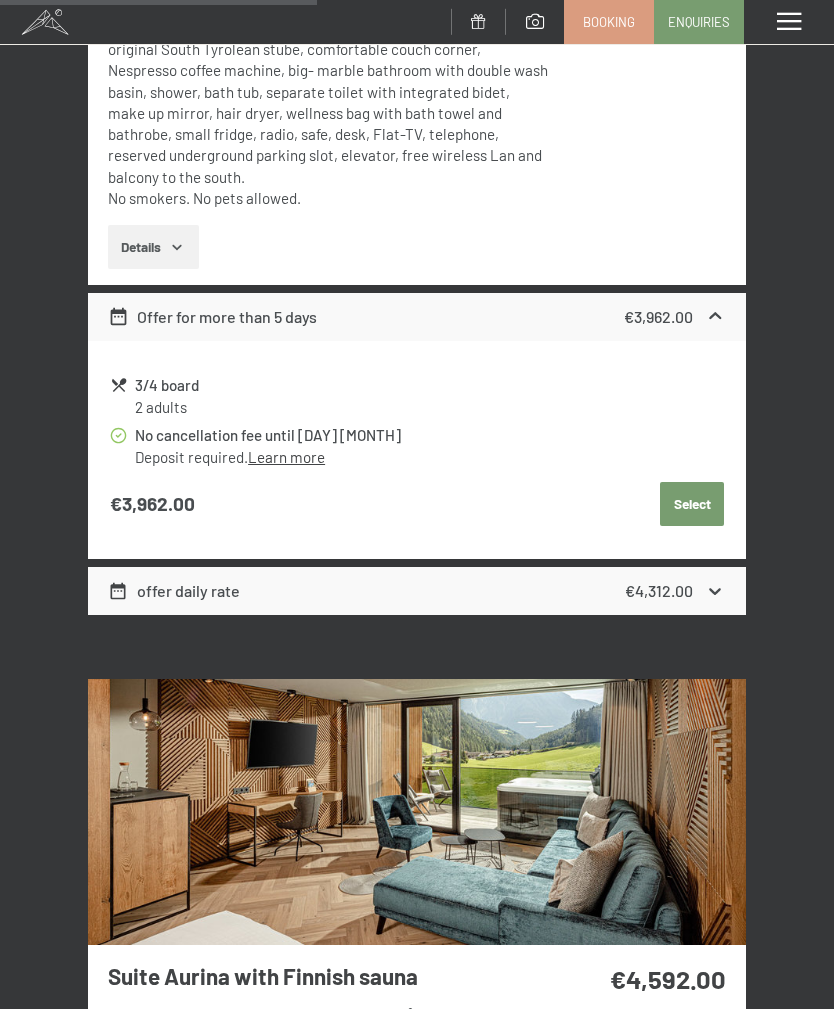 scroll, scrollTop: 1974, scrollLeft: 0, axis: vertical 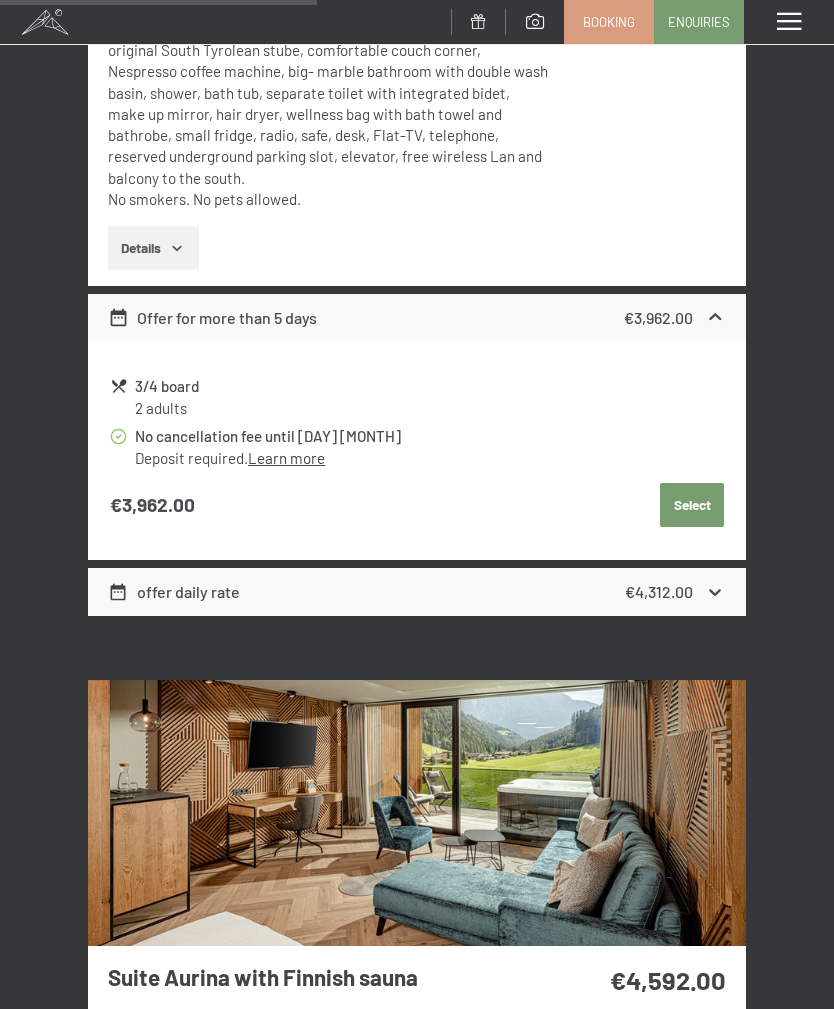 click on "€4,312.00" at bounding box center [675, 592] 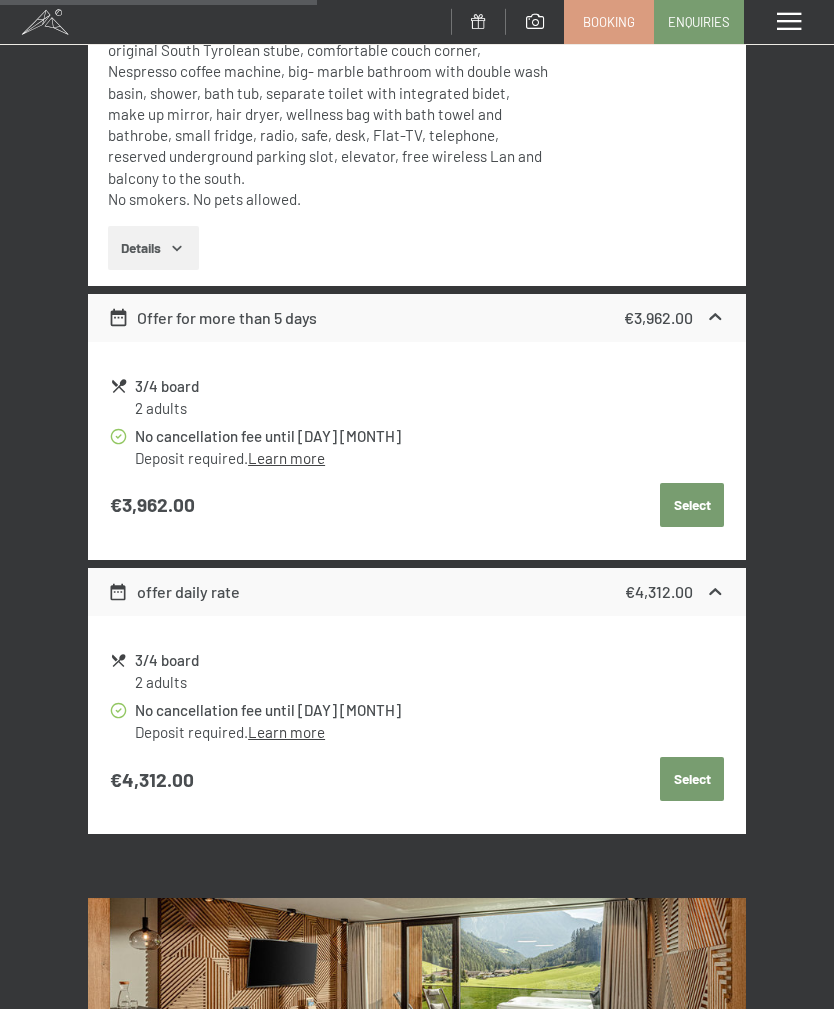 click 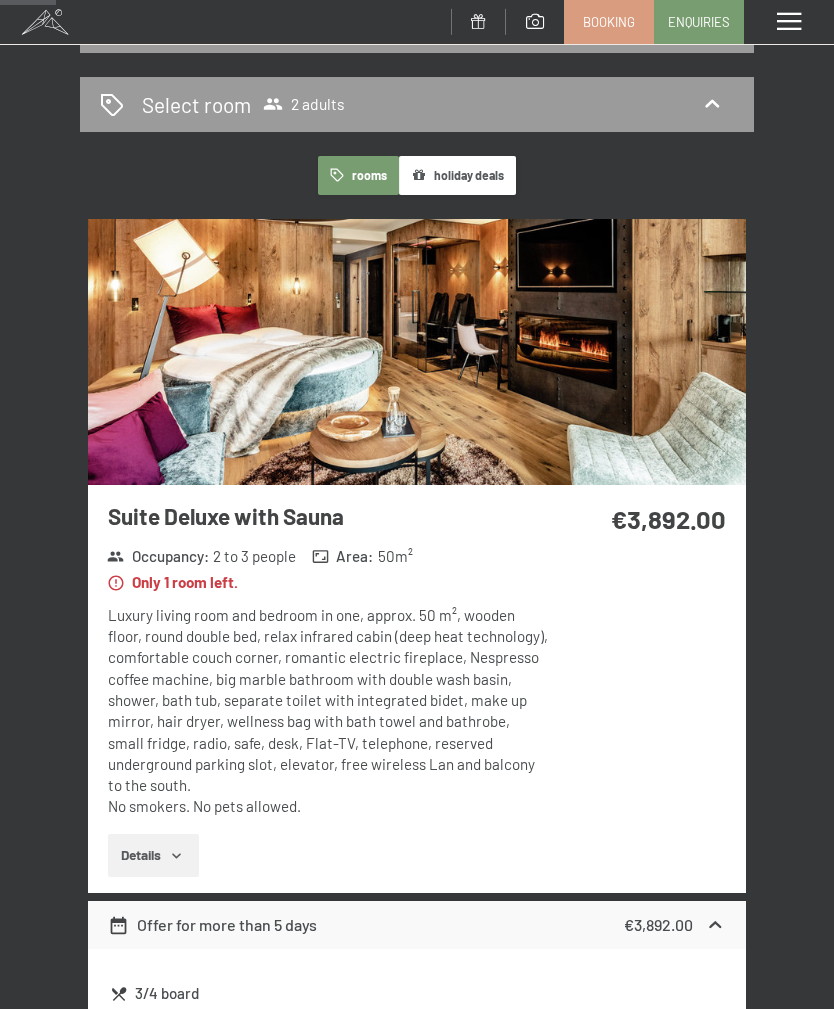 scroll, scrollTop: 0, scrollLeft: 0, axis: both 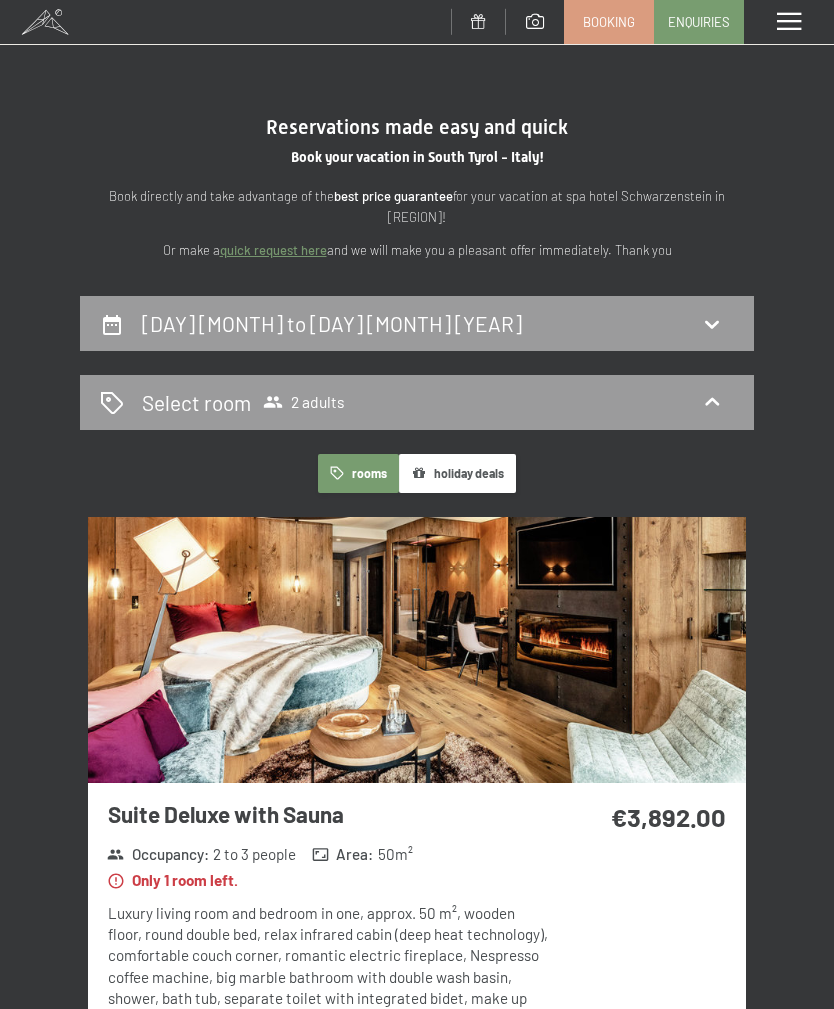click 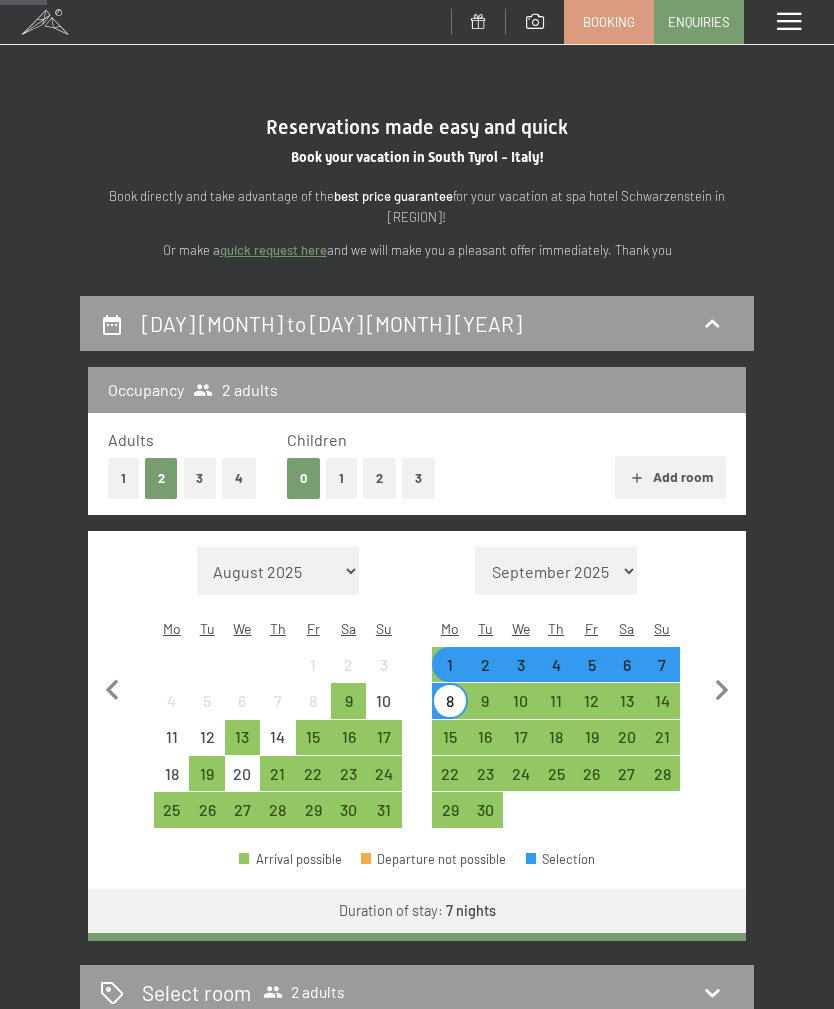 scroll, scrollTop: 293, scrollLeft: 0, axis: vertical 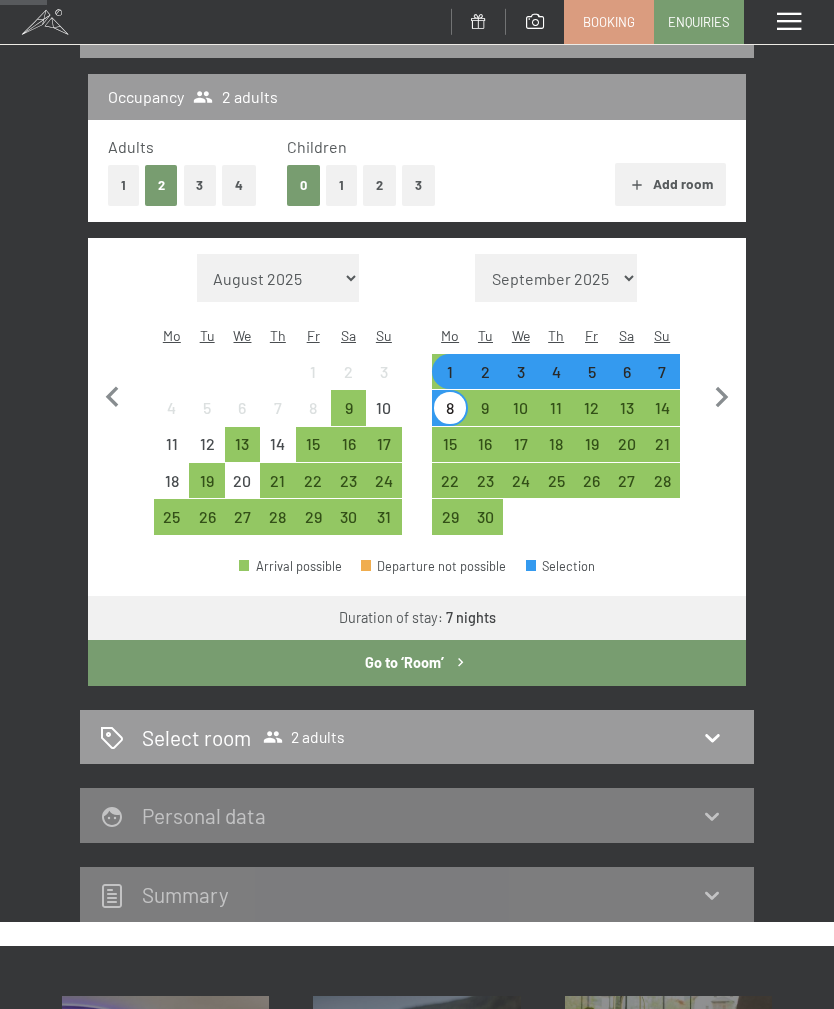 click 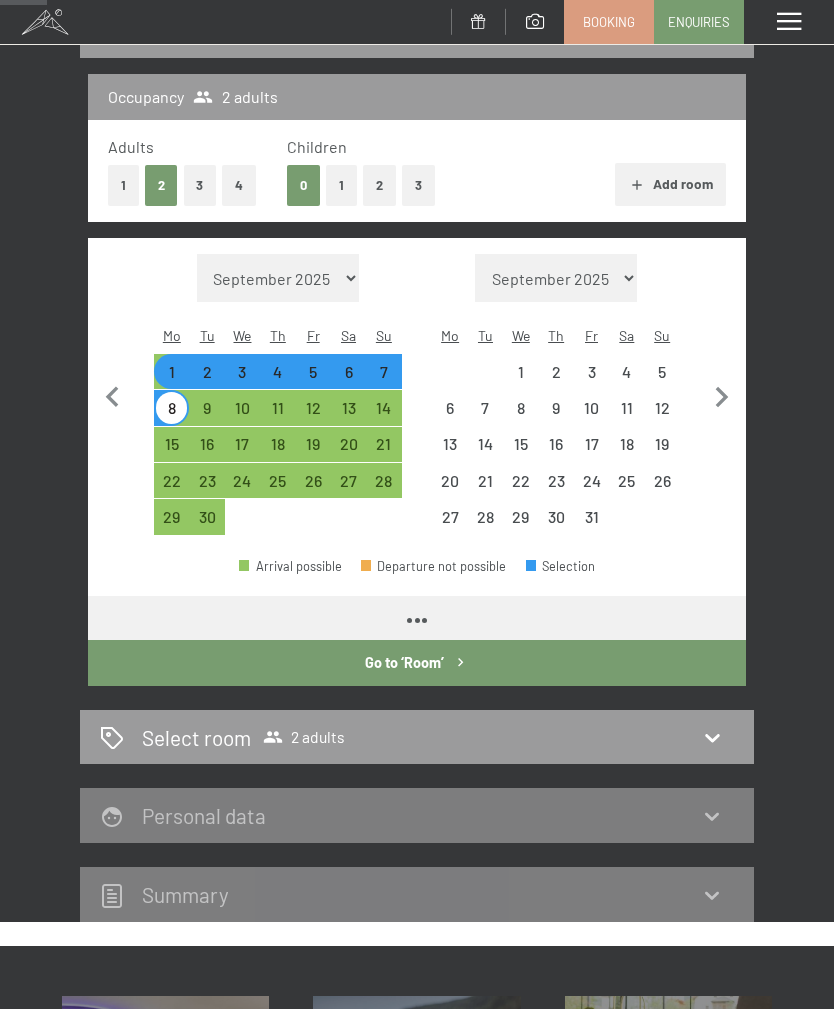 select on "2025-09-01" 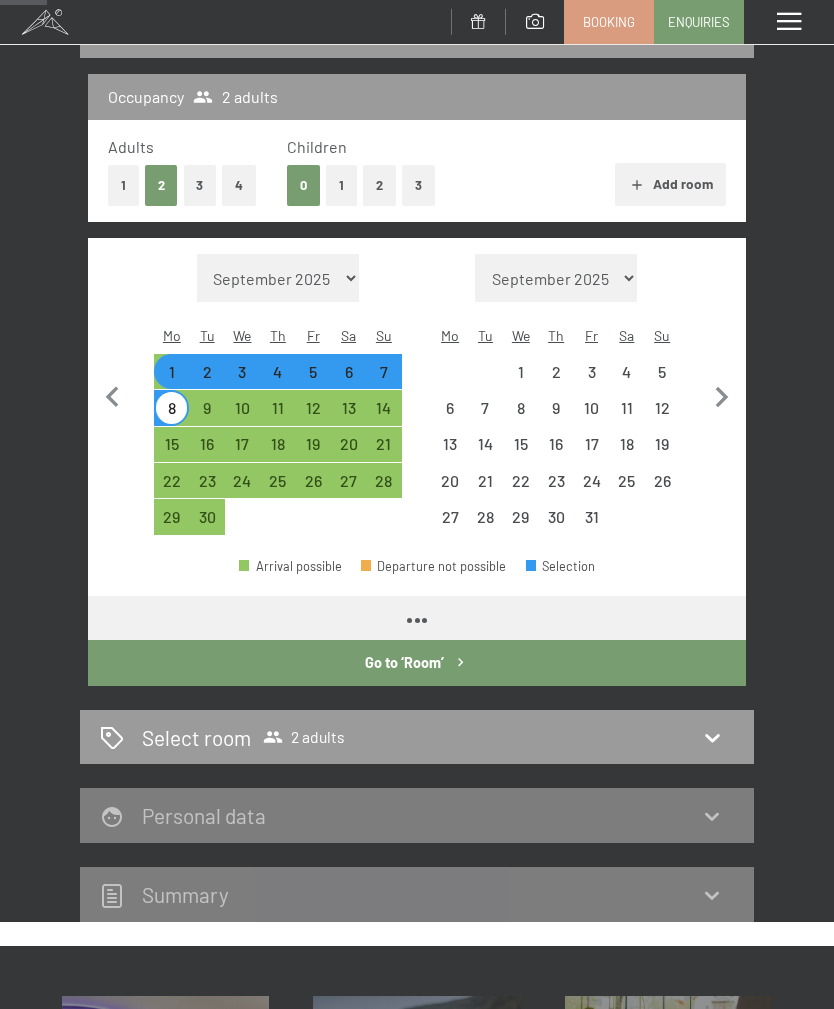 select on "2025-10-01" 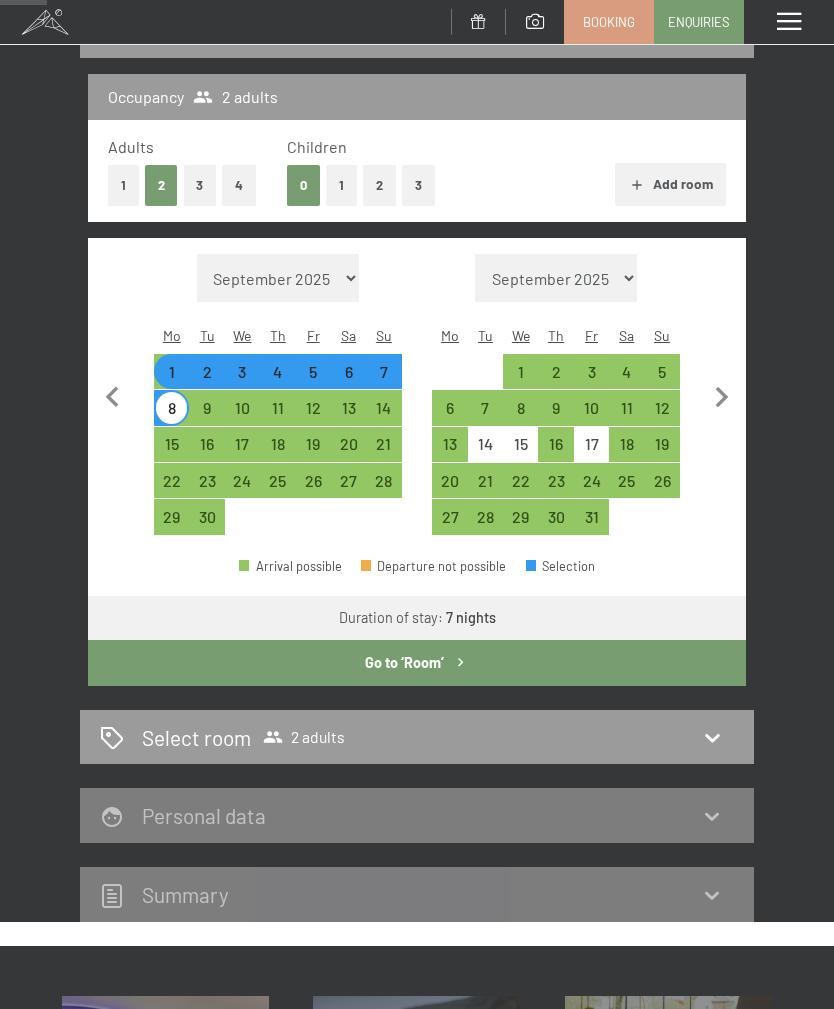 click on "6" at bounding box center (449, 415) 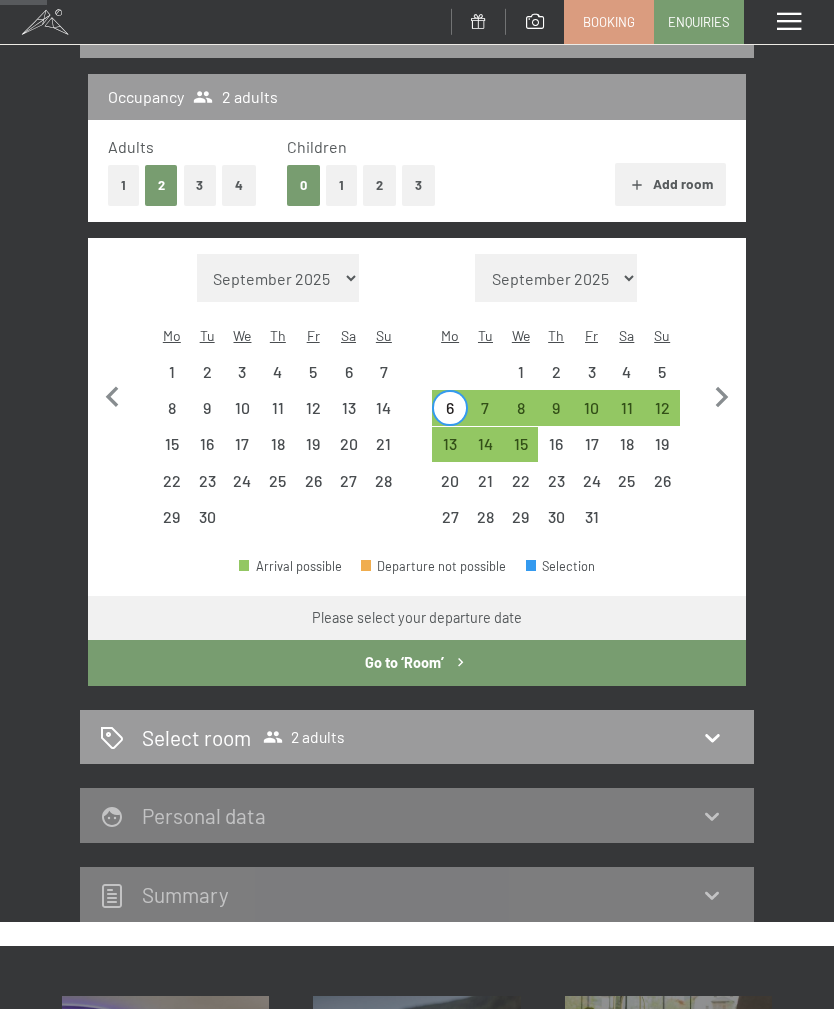 click on "13" at bounding box center [449, 451] 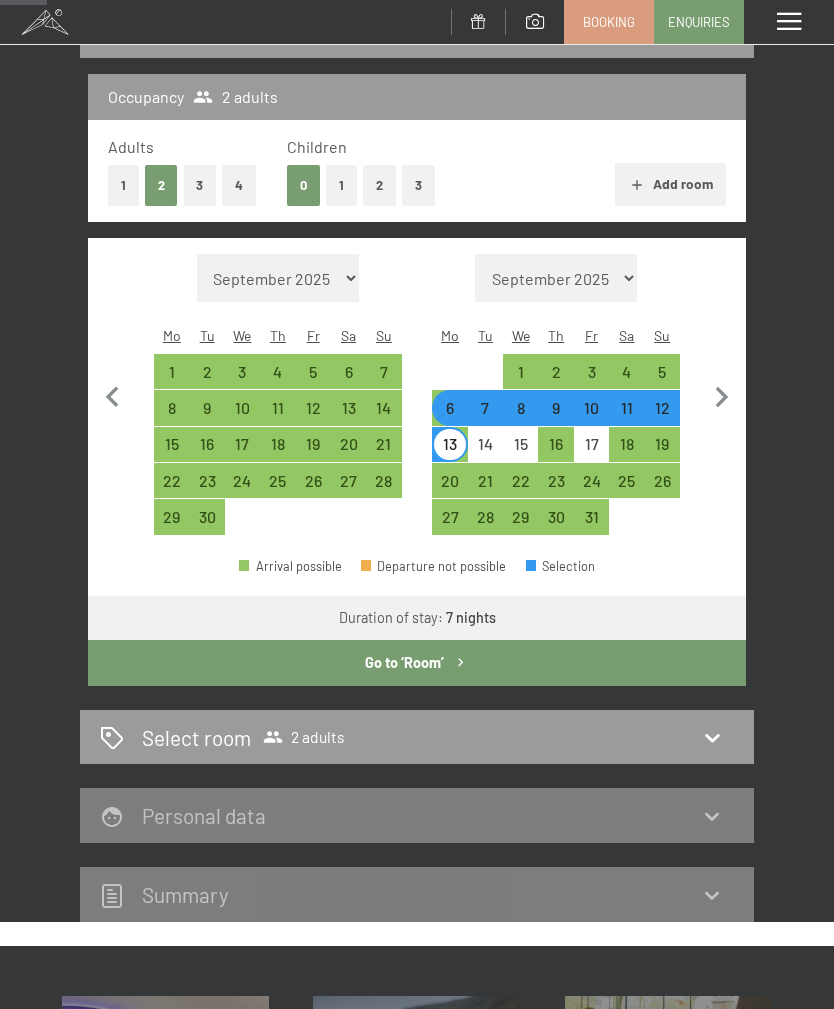 click on "Go to ‘Room’" at bounding box center (417, 663) 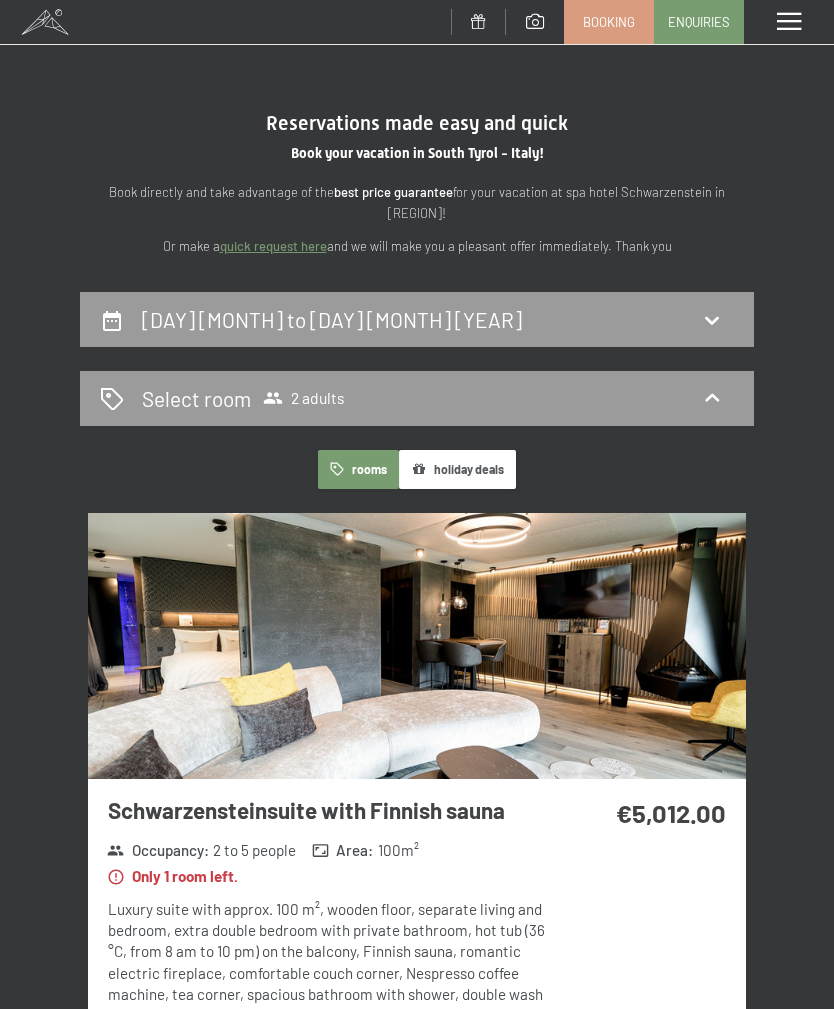 scroll, scrollTop: 0, scrollLeft: 0, axis: both 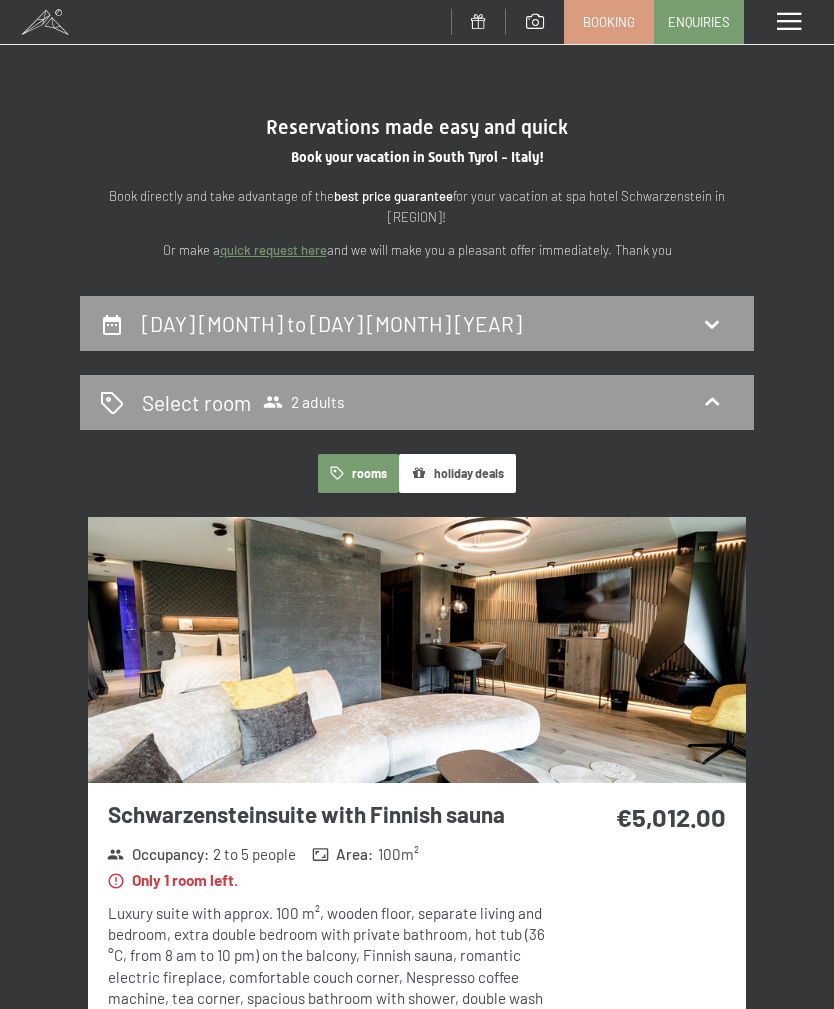 click 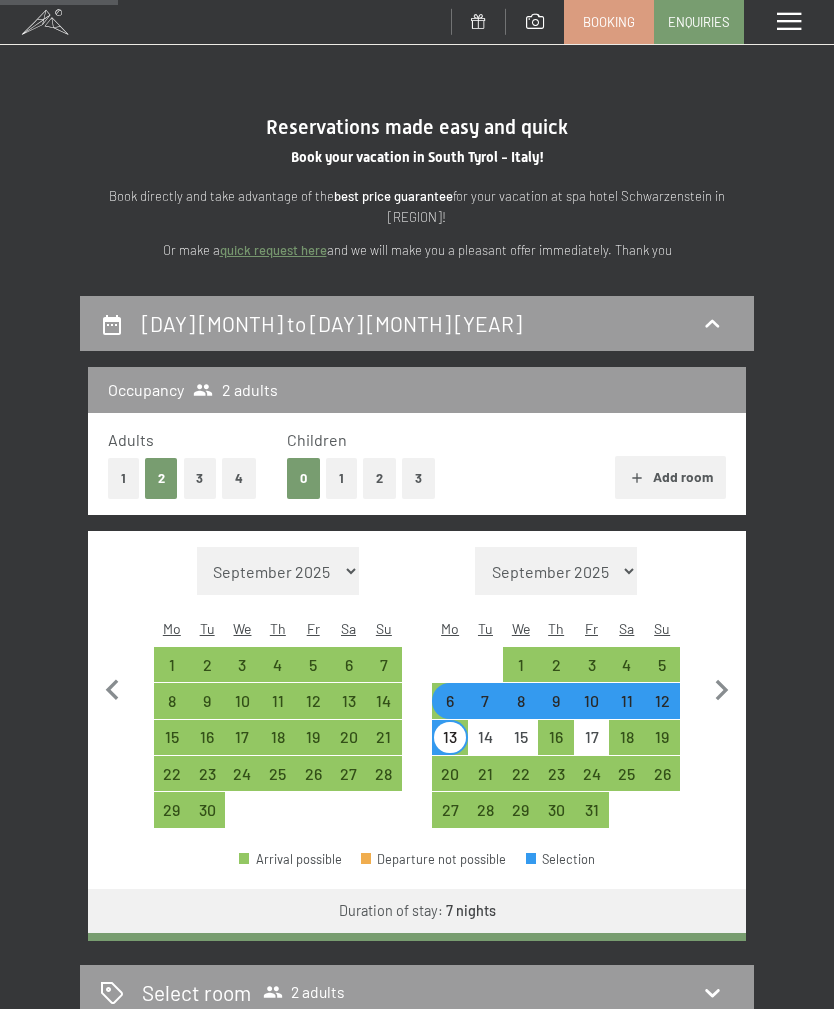 scroll, scrollTop: 293, scrollLeft: 0, axis: vertical 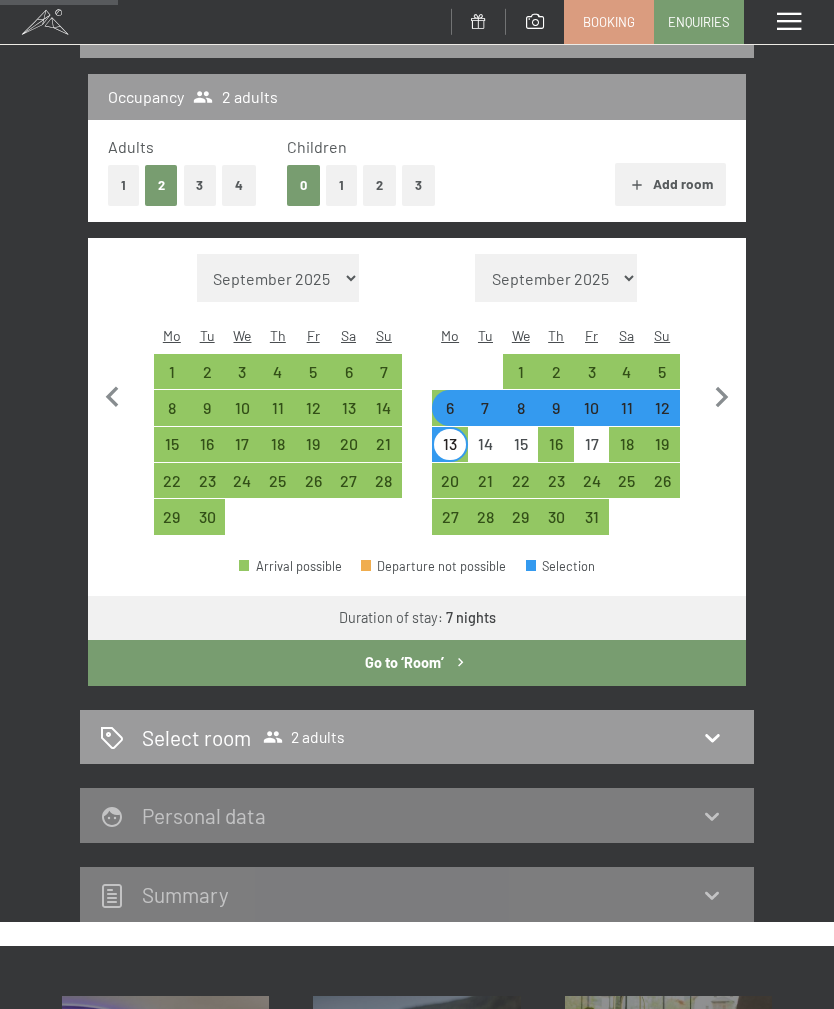 click on "22" at bounding box center [171, 488] 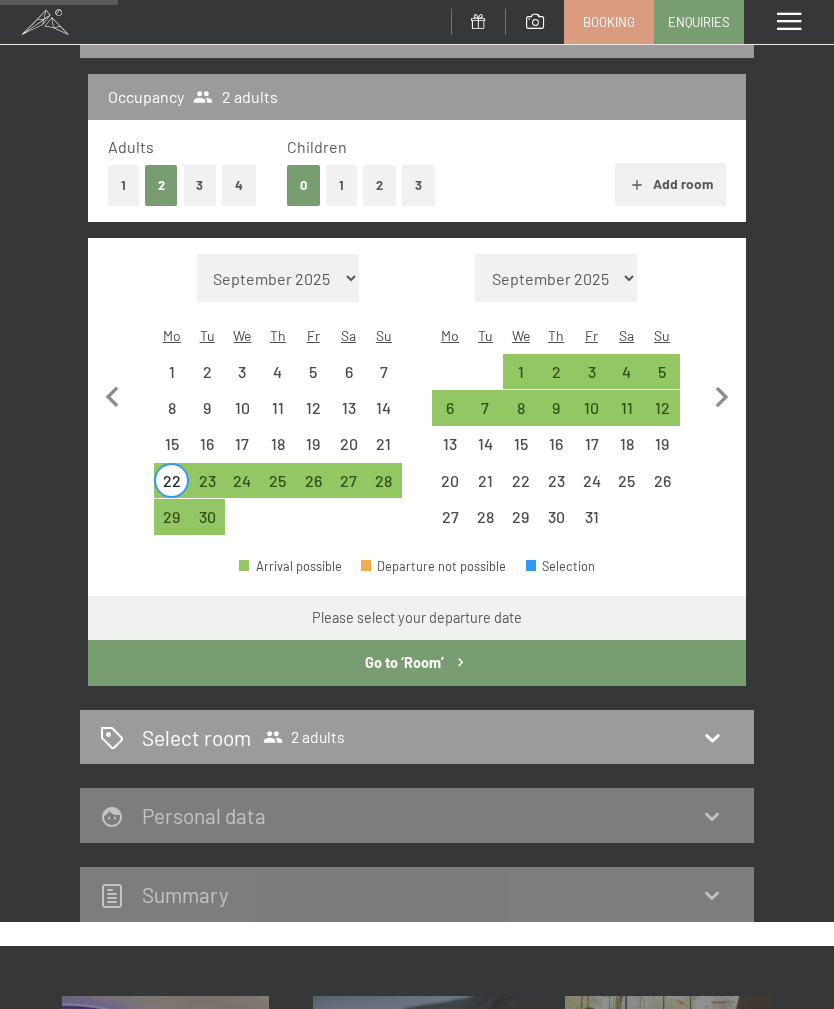 click on "29" at bounding box center (171, 524) 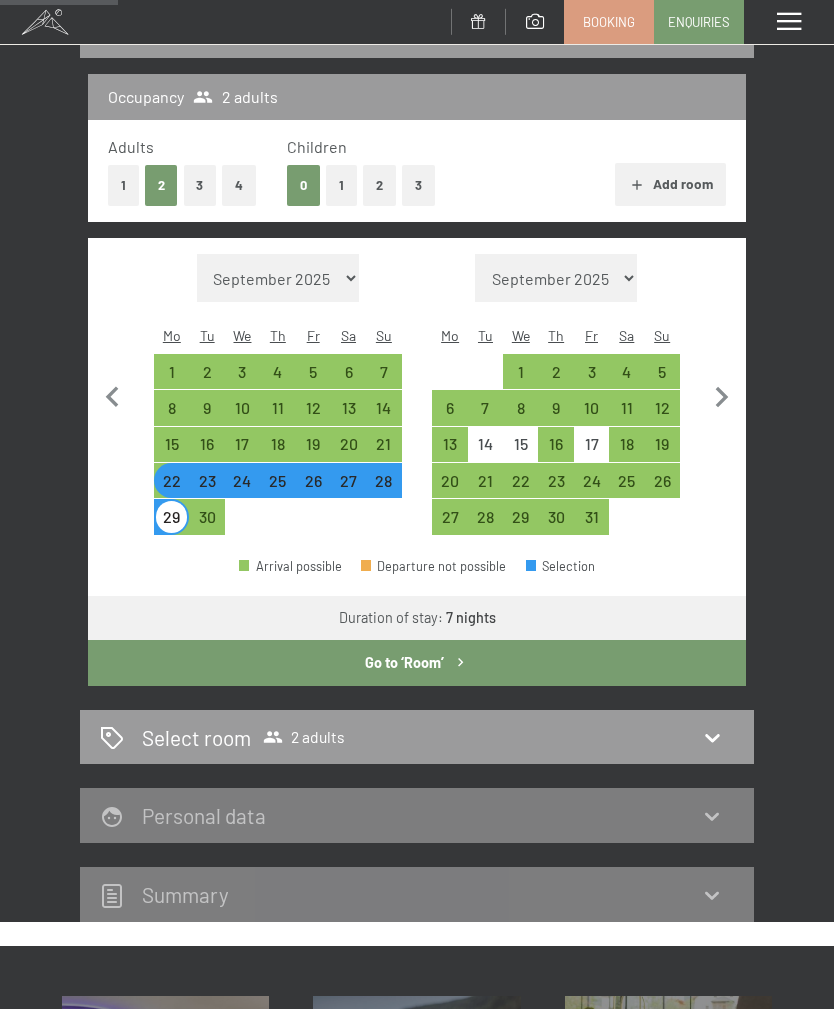 click on "Go to ‘Room’" at bounding box center (417, 663) 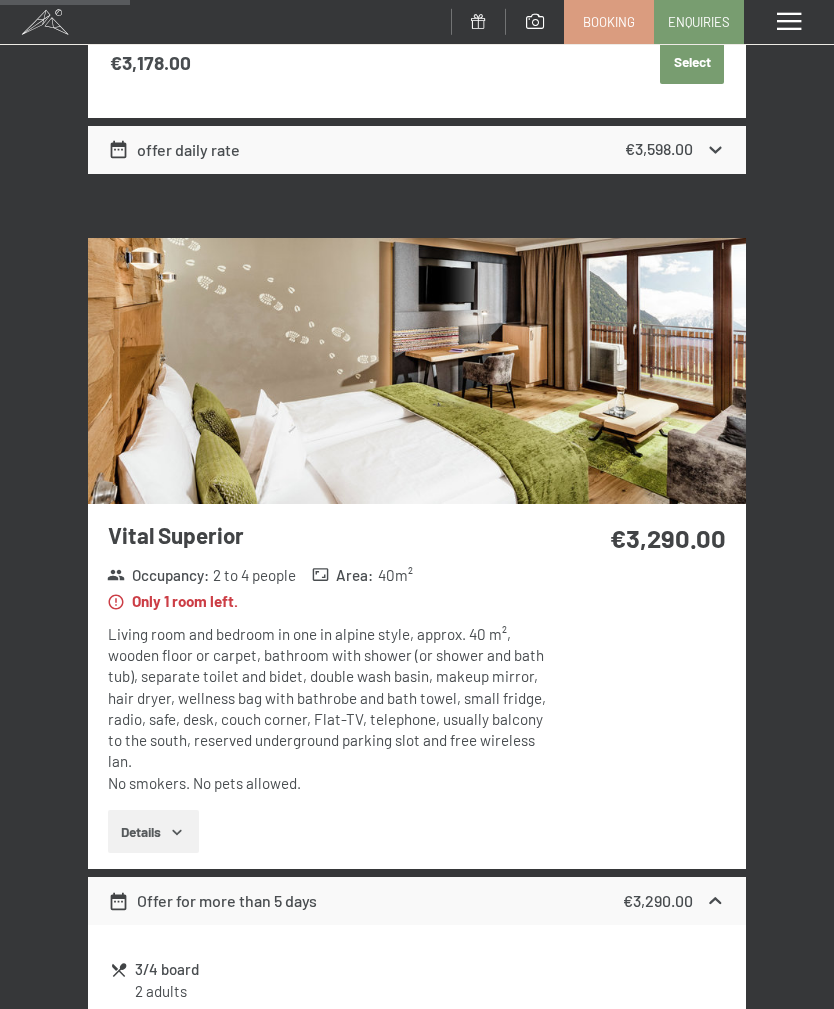 scroll, scrollTop: 1283, scrollLeft: 0, axis: vertical 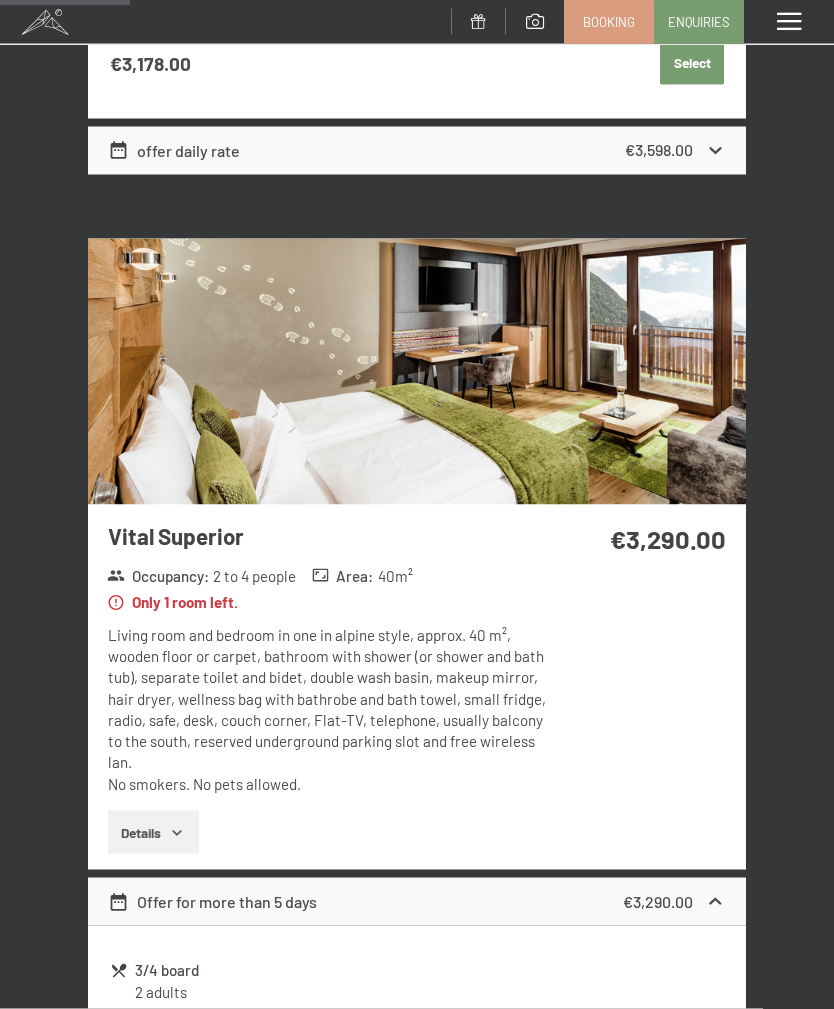 click on "Details" at bounding box center [153, 833] 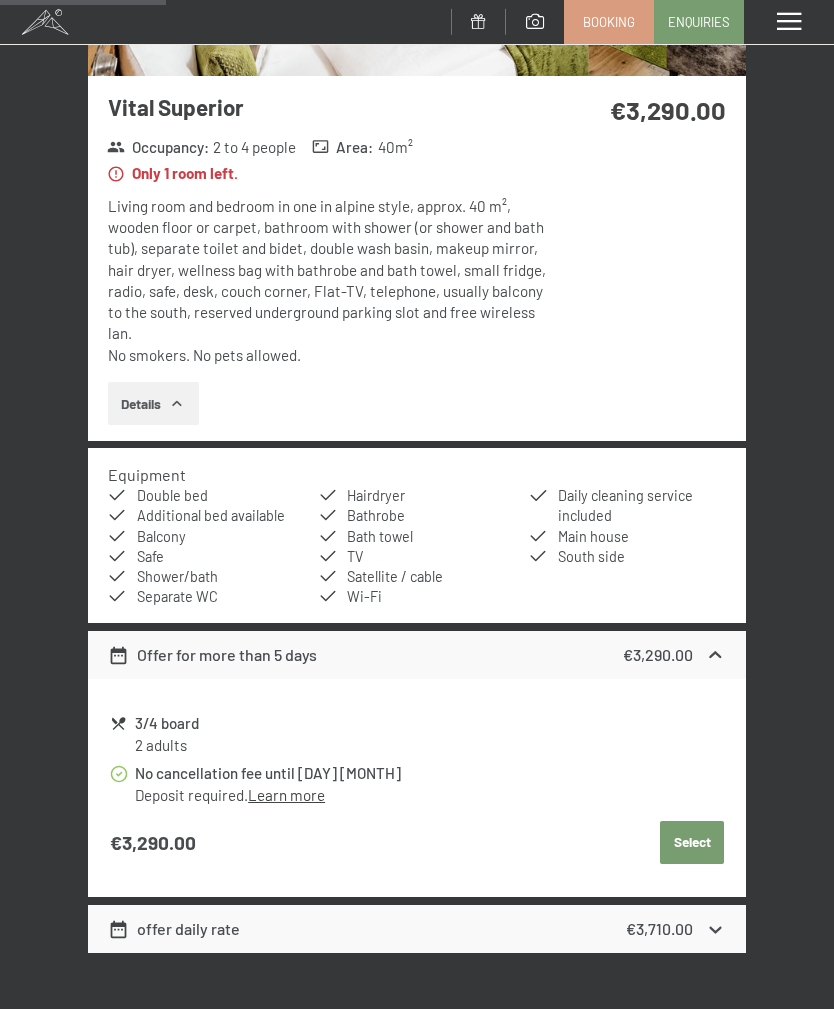 scroll, scrollTop: 1716, scrollLeft: 0, axis: vertical 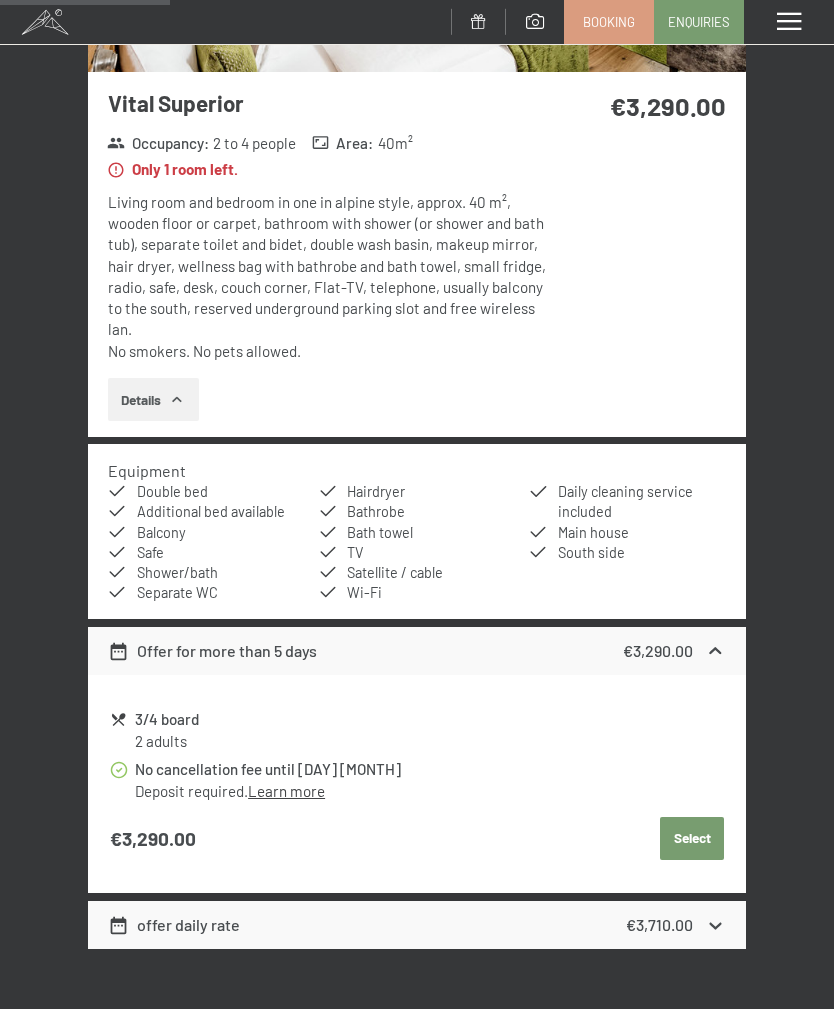 click on "offer daily rate €3,710.00" at bounding box center [417, 925] 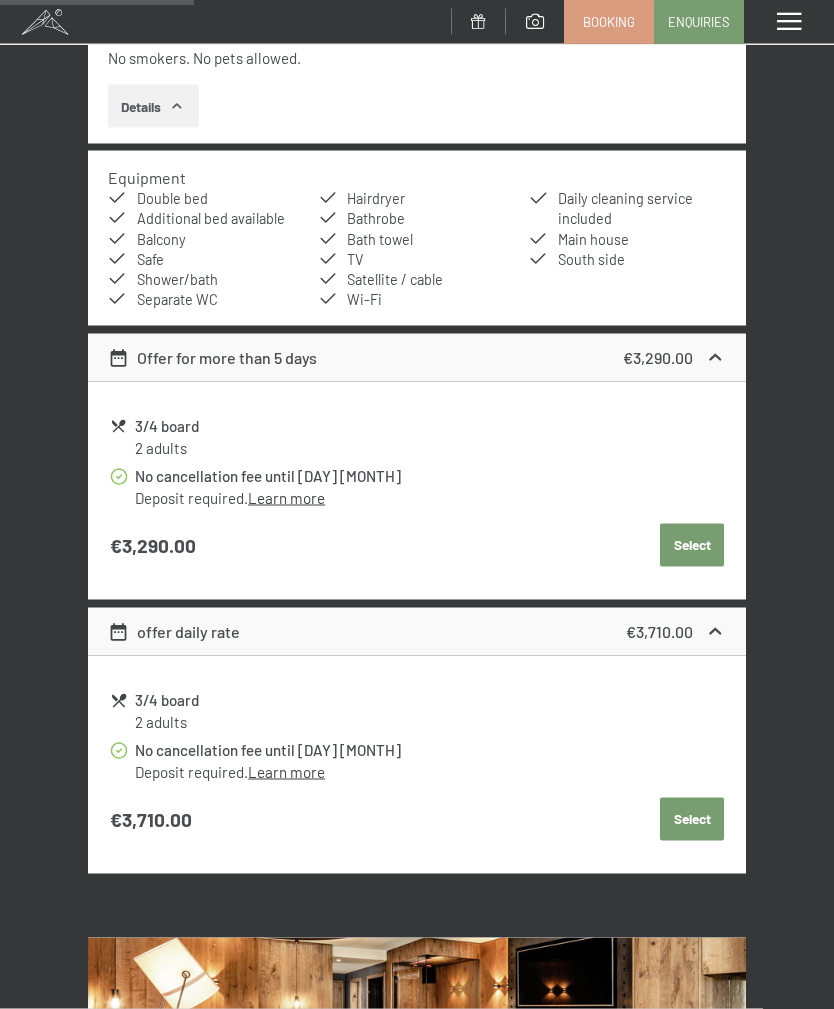 scroll, scrollTop: 2010, scrollLeft: 0, axis: vertical 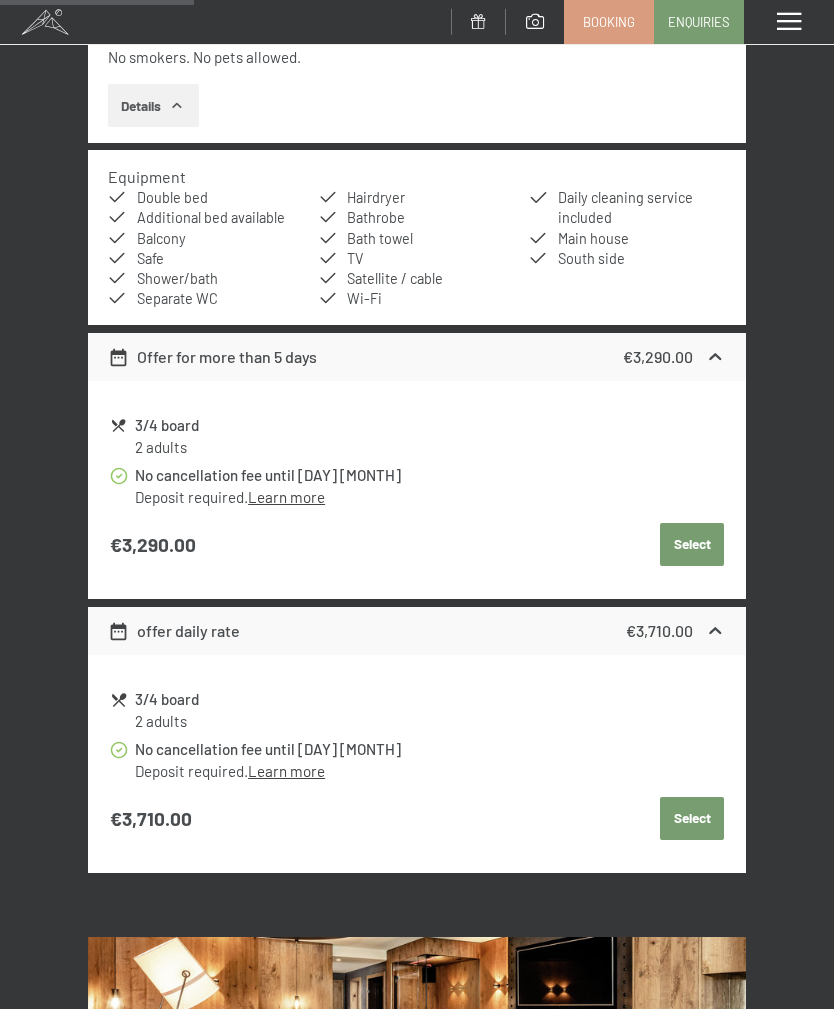 click on "Select" at bounding box center (692, -663) 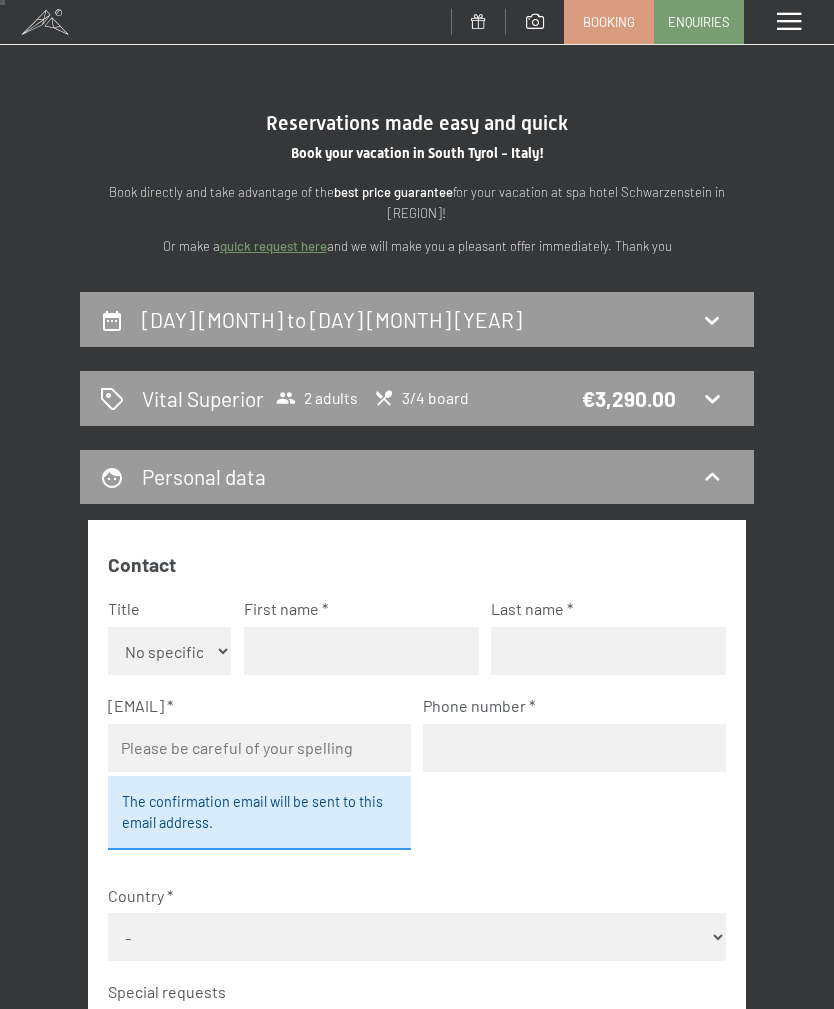 scroll, scrollTop: 0, scrollLeft: 0, axis: both 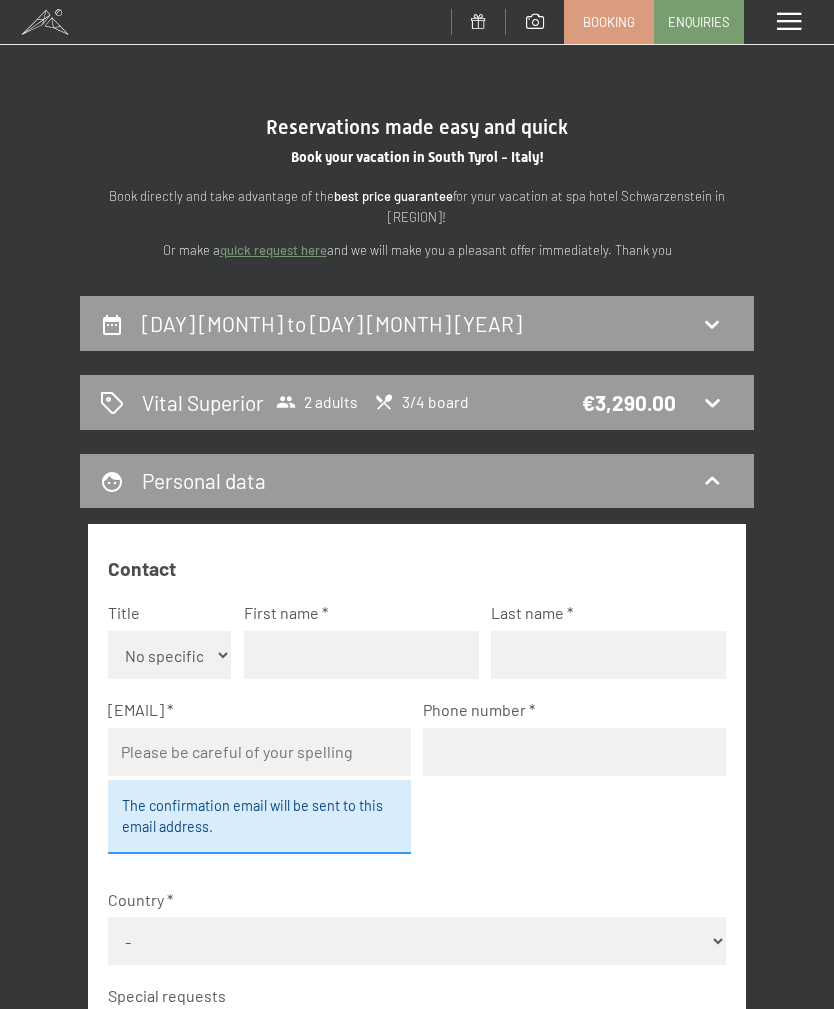 click at bounding box center (789, 22) 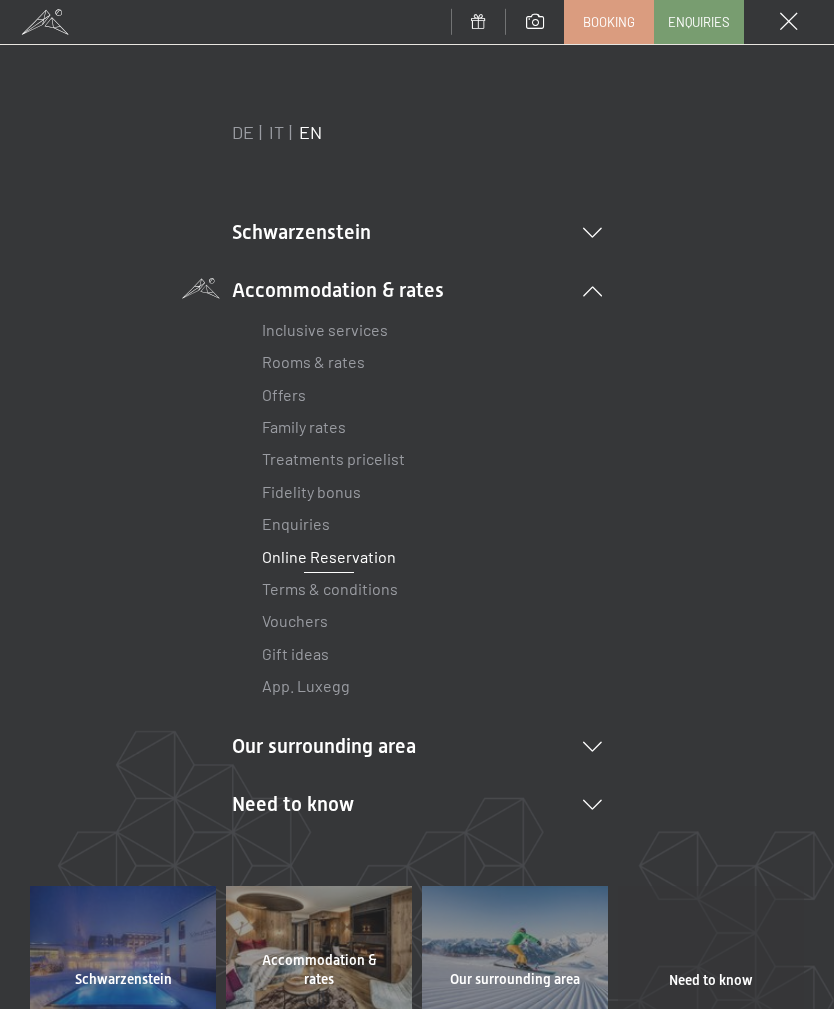 click at bounding box center [789, 22] 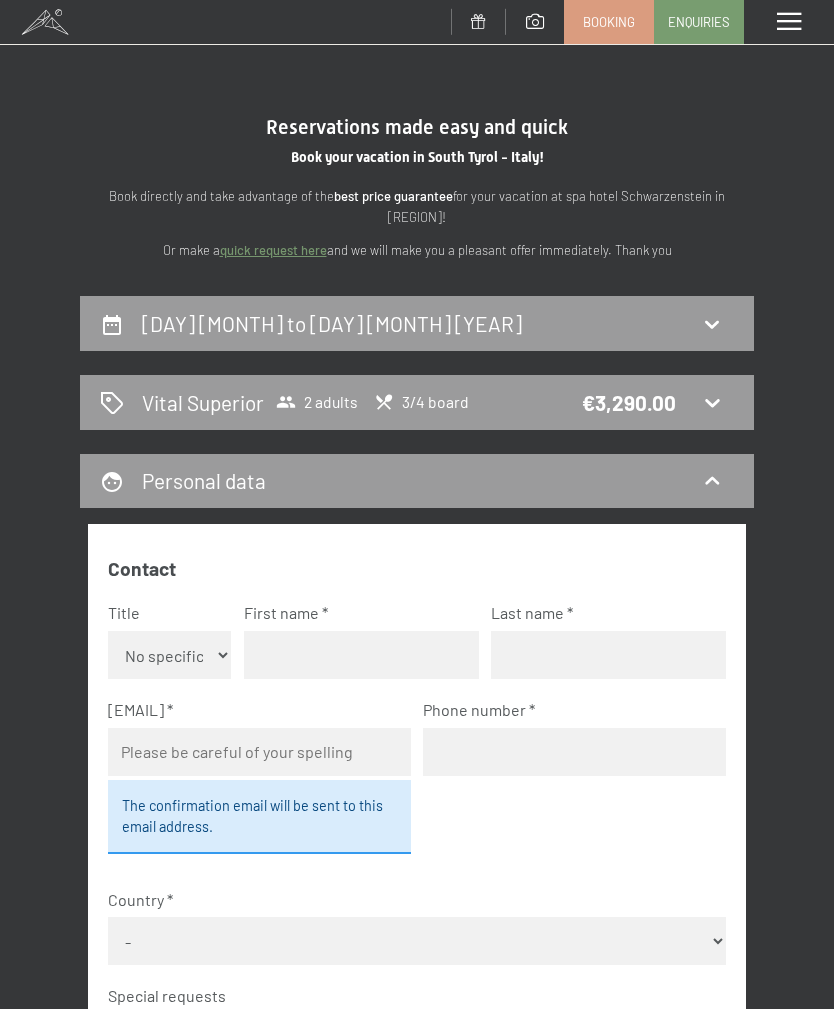 click at bounding box center (789, 22) 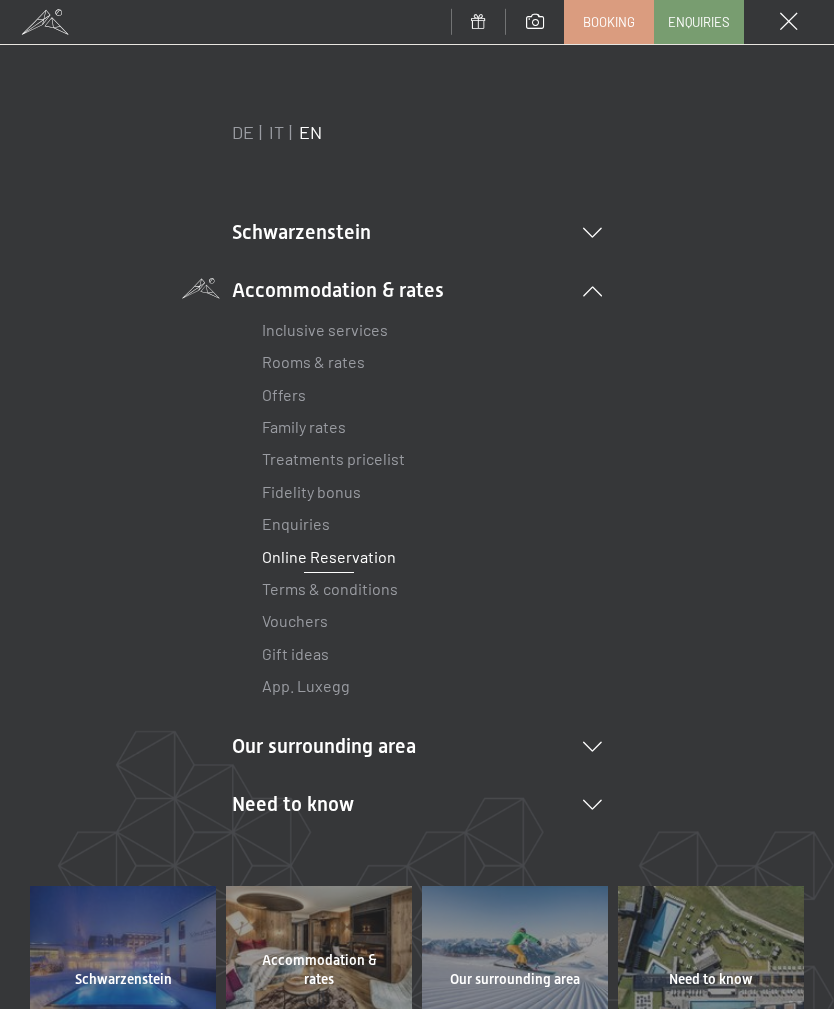 click on "Need to know           Location & arrival         Pay online         Webcam & weather         Download" at bounding box center (417, 804) 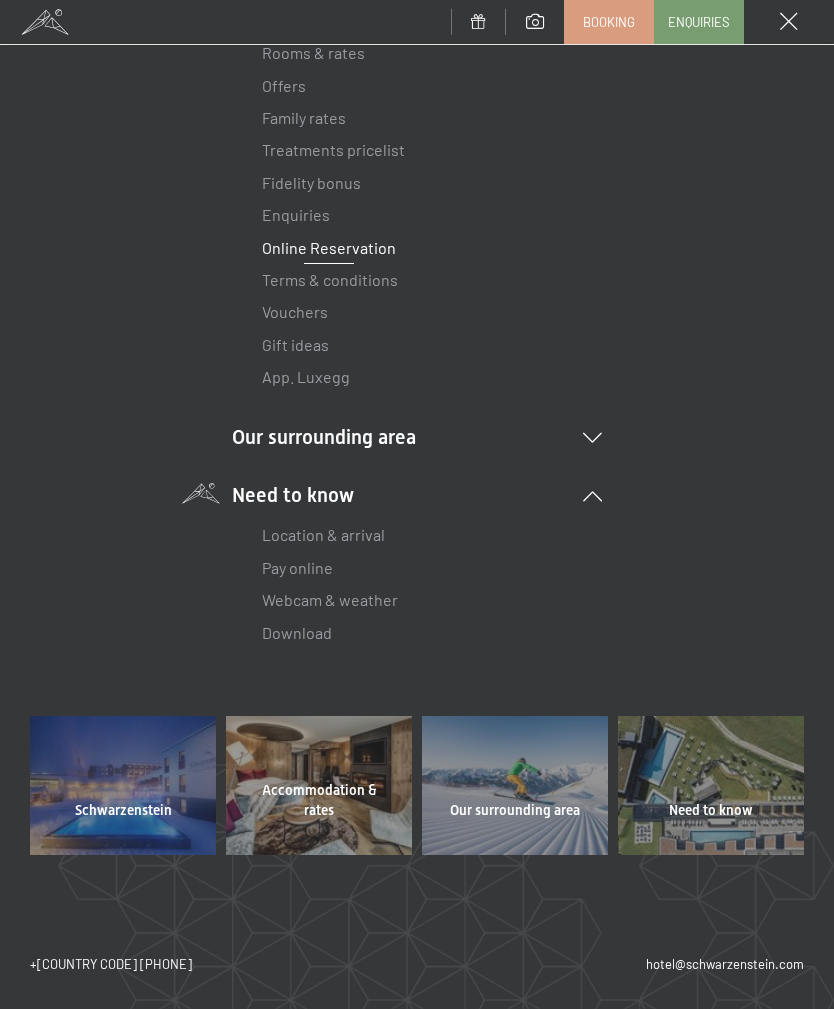 scroll, scrollTop: 307, scrollLeft: 0, axis: vertical 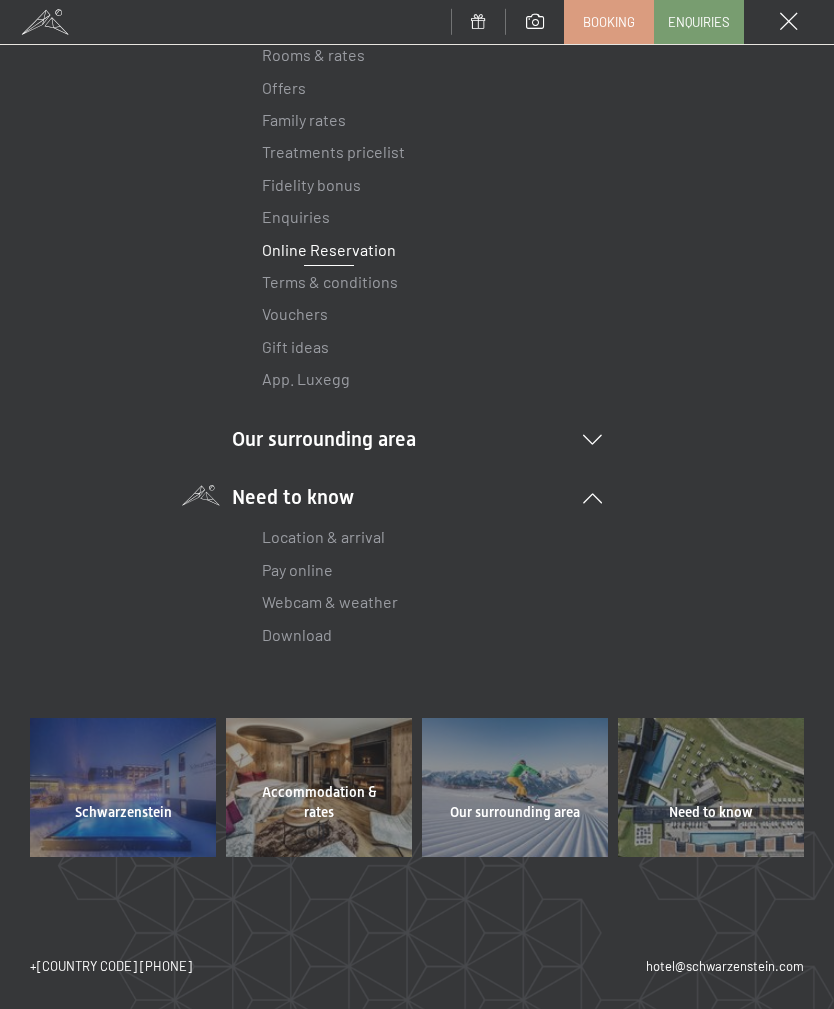 click on "Location & arrival" at bounding box center [323, 536] 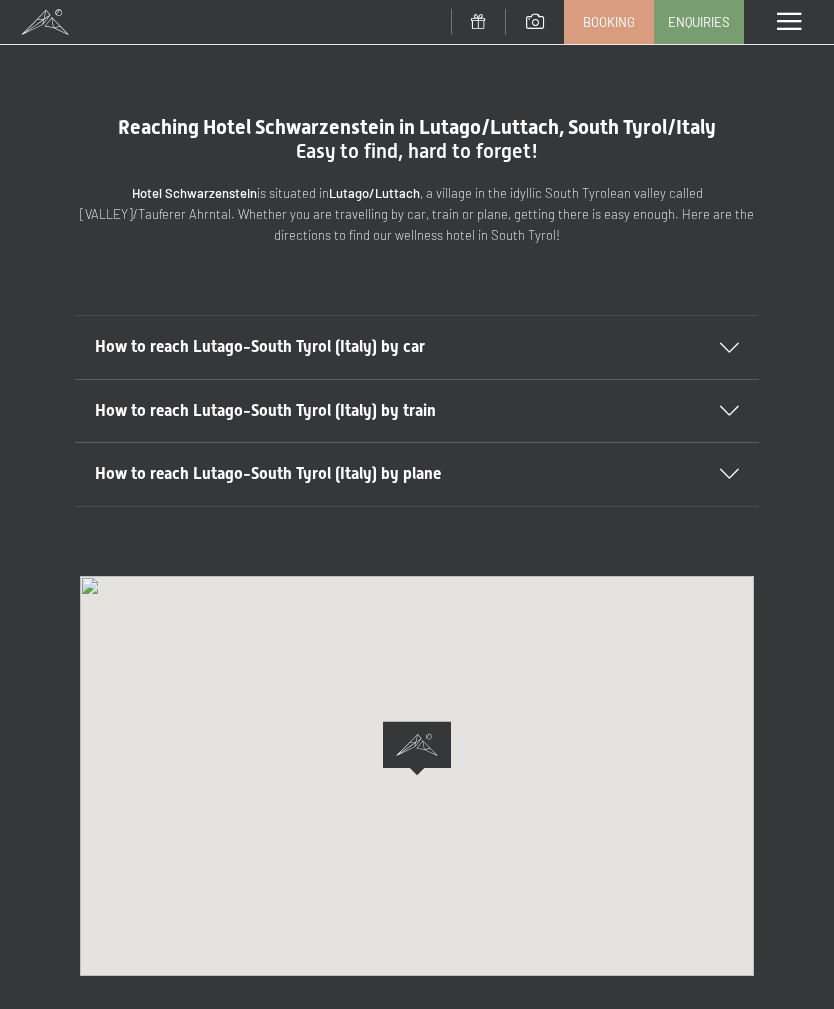 scroll, scrollTop: 0, scrollLeft: 0, axis: both 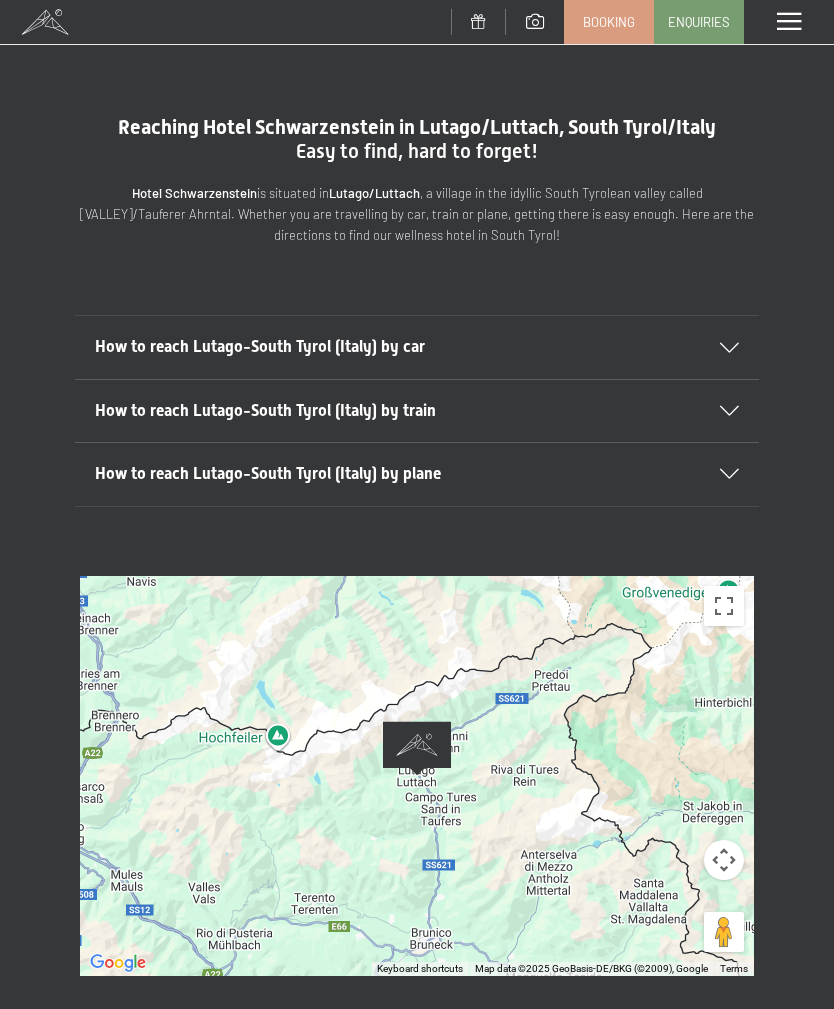 click at bounding box center [729, 474] 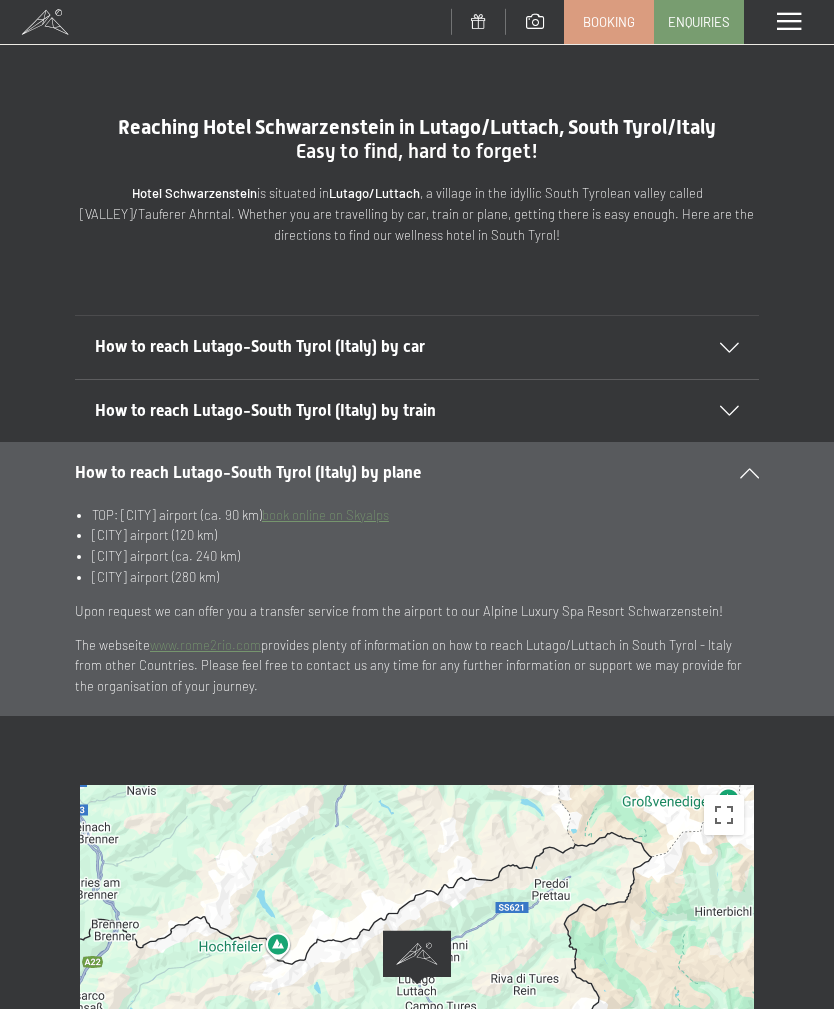 click on "How to reach Lutago-South Tyrol (Italy) by train" at bounding box center [417, 411] 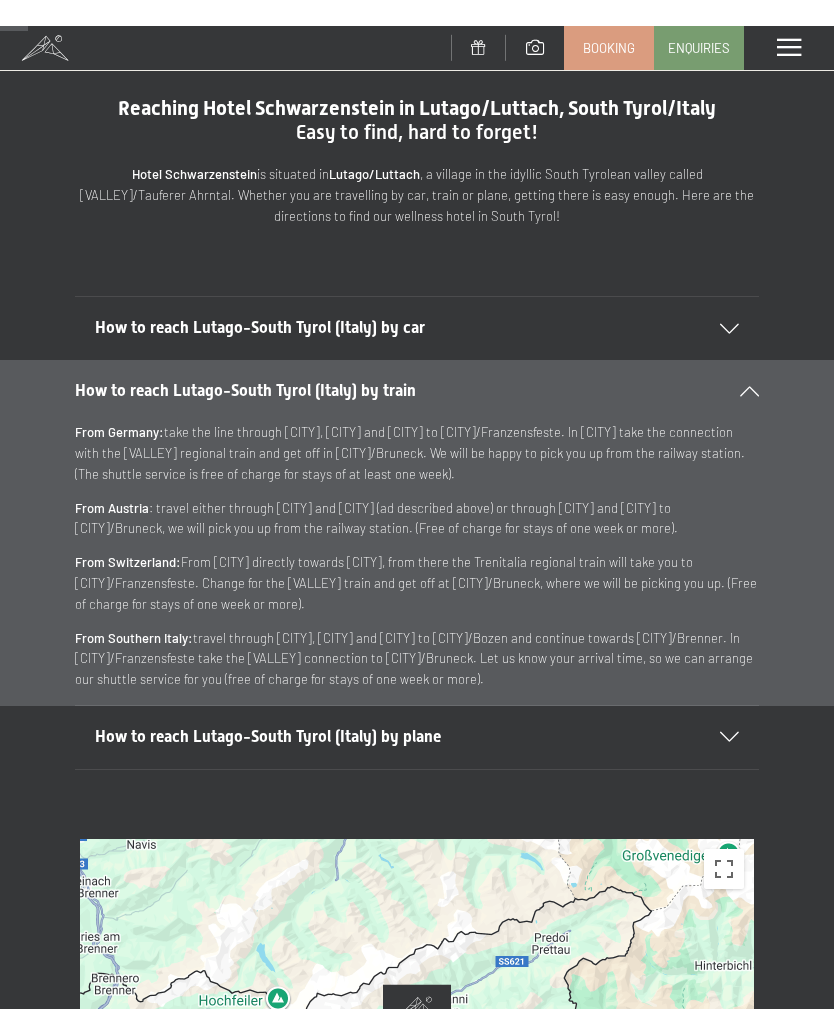 scroll, scrollTop: 0, scrollLeft: 0, axis: both 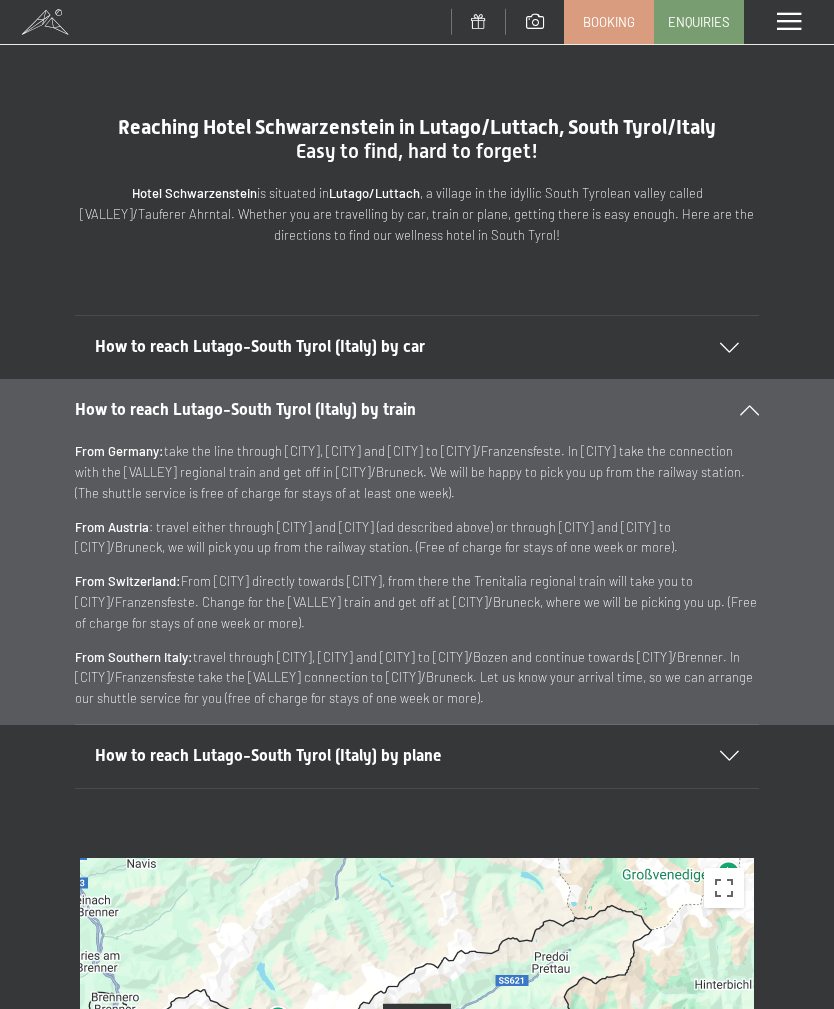 click at bounding box center [789, 22] 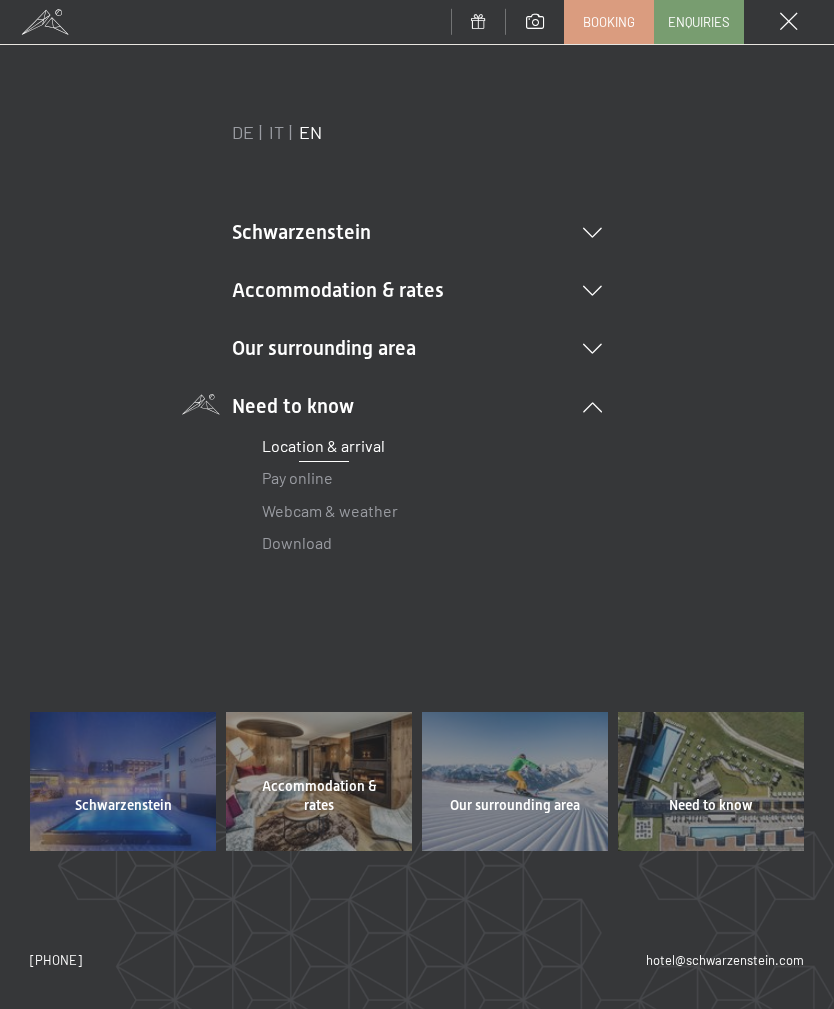click at bounding box center (592, 291) 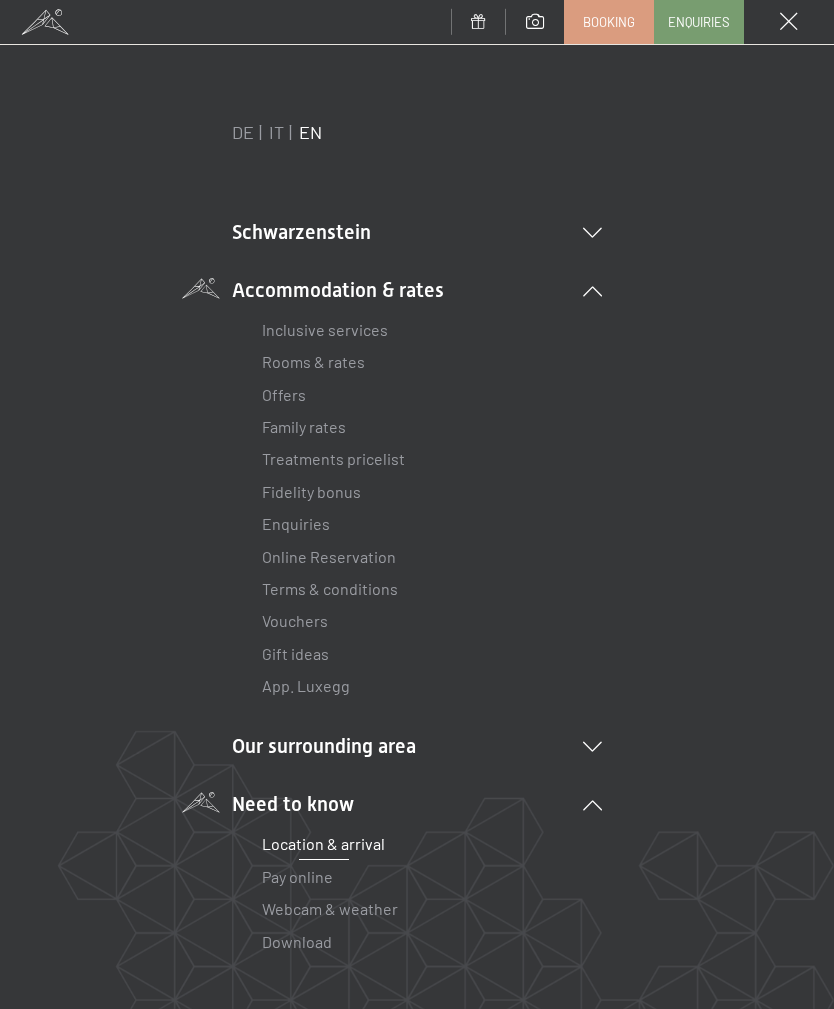 click on "Inclusive services" at bounding box center (325, 329) 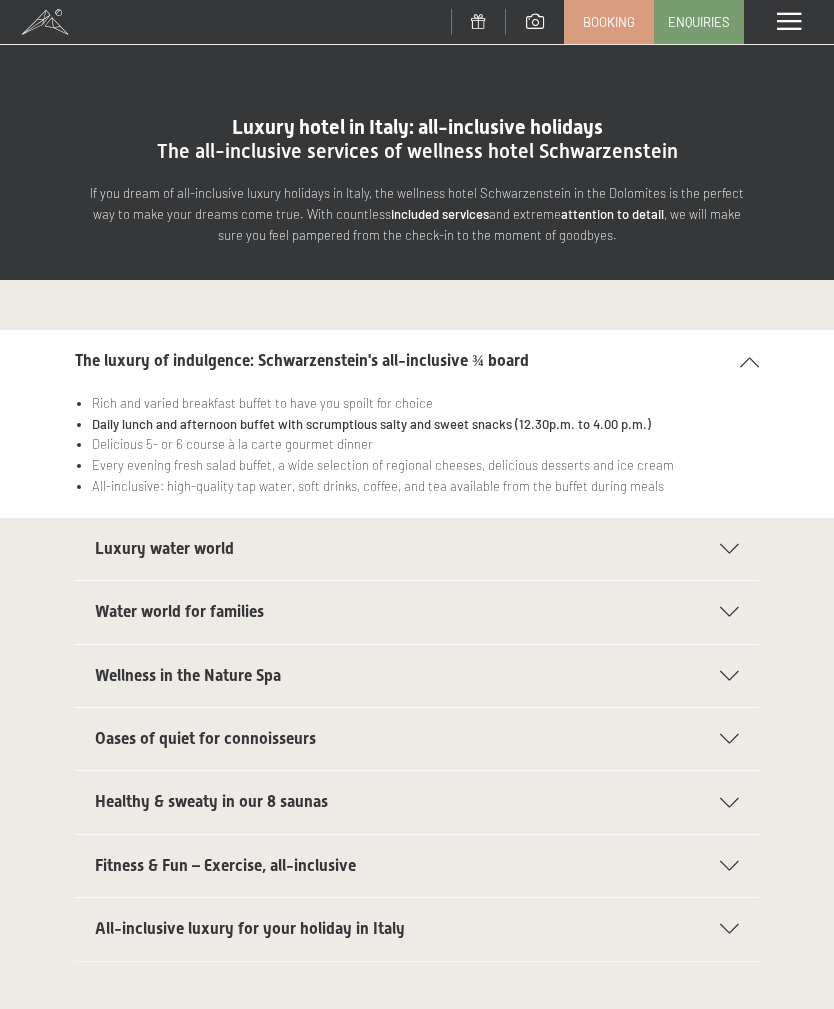 scroll, scrollTop: 0, scrollLeft: 0, axis: both 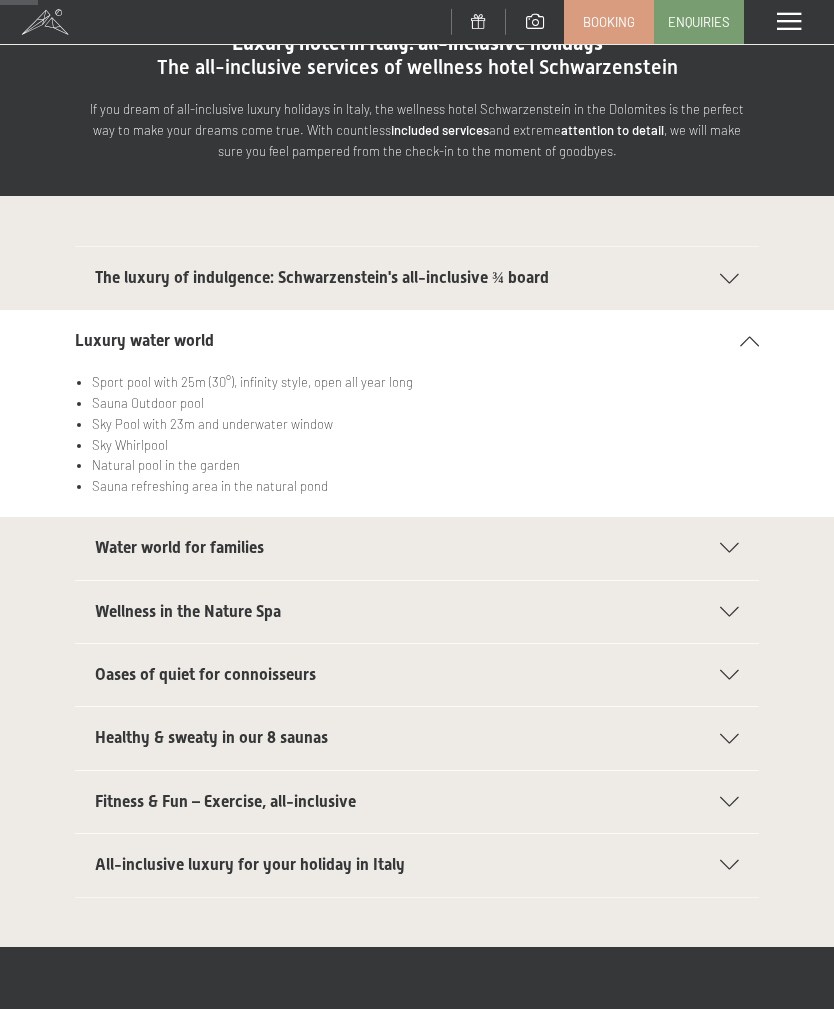 click at bounding box center [729, 612] 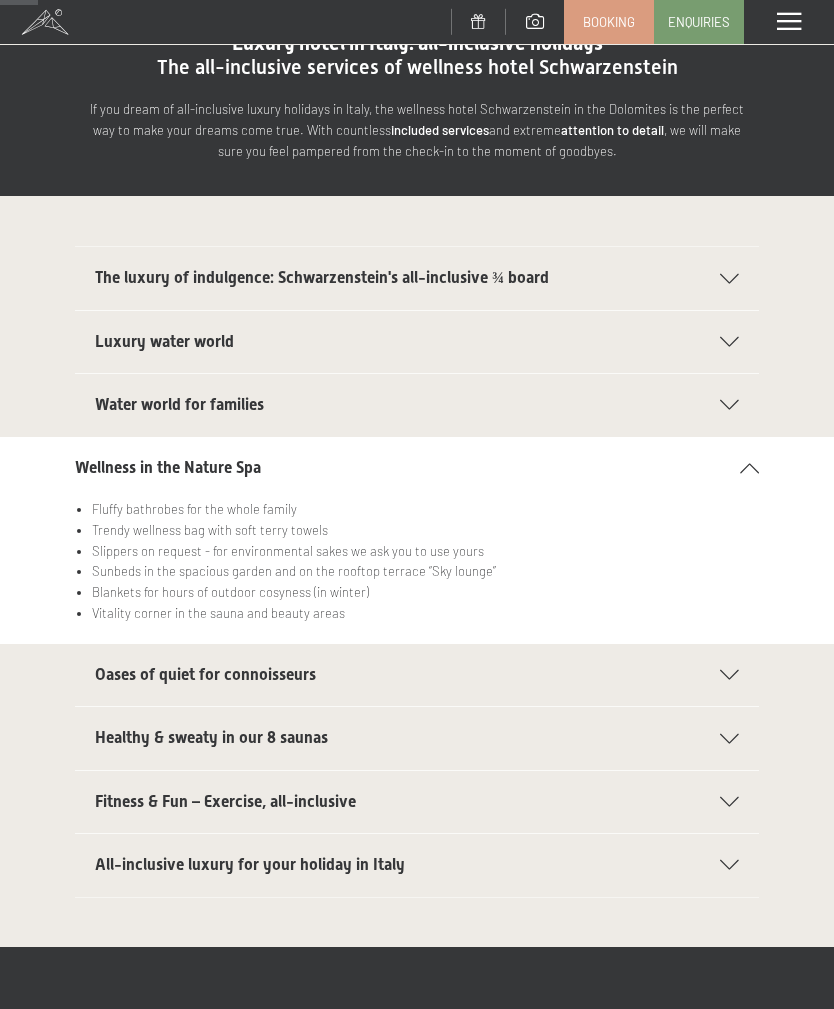 click at bounding box center [729, 675] 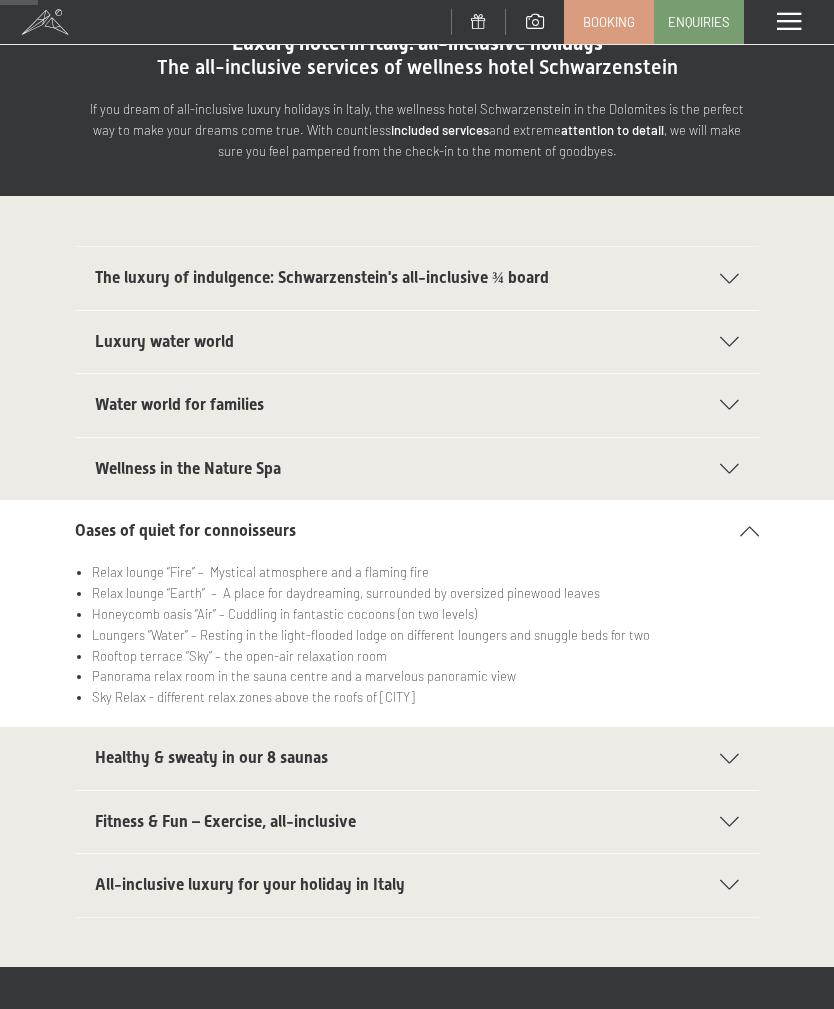click on "Fitness & Fun – Exercise, all-inclusive" at bounding box center (417, 822) 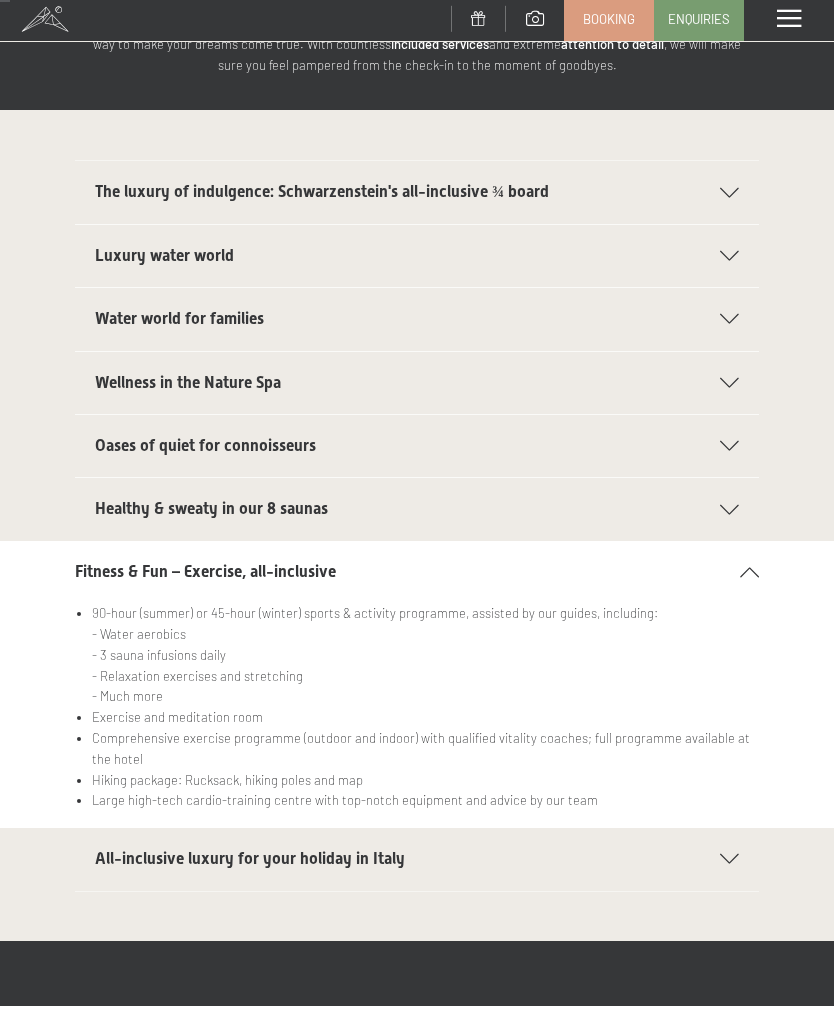 scroll, scrollTop: 0, scrollLeft: 0, axis: both 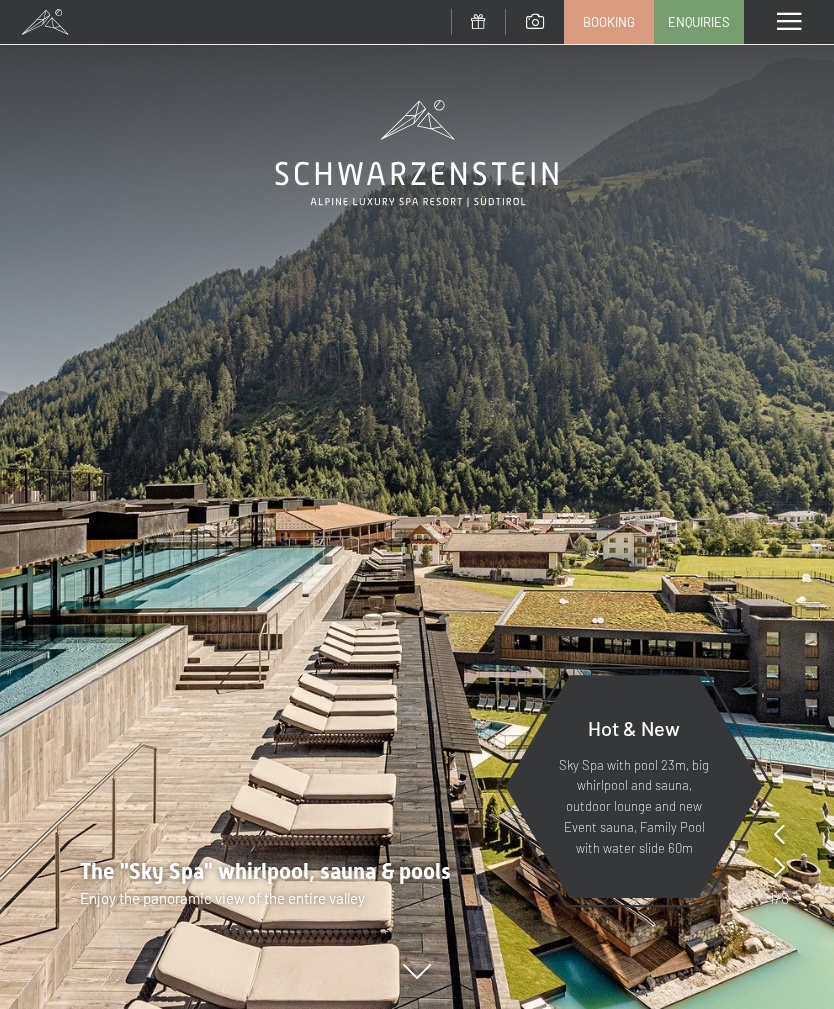 click at bounding box center [789, 22] 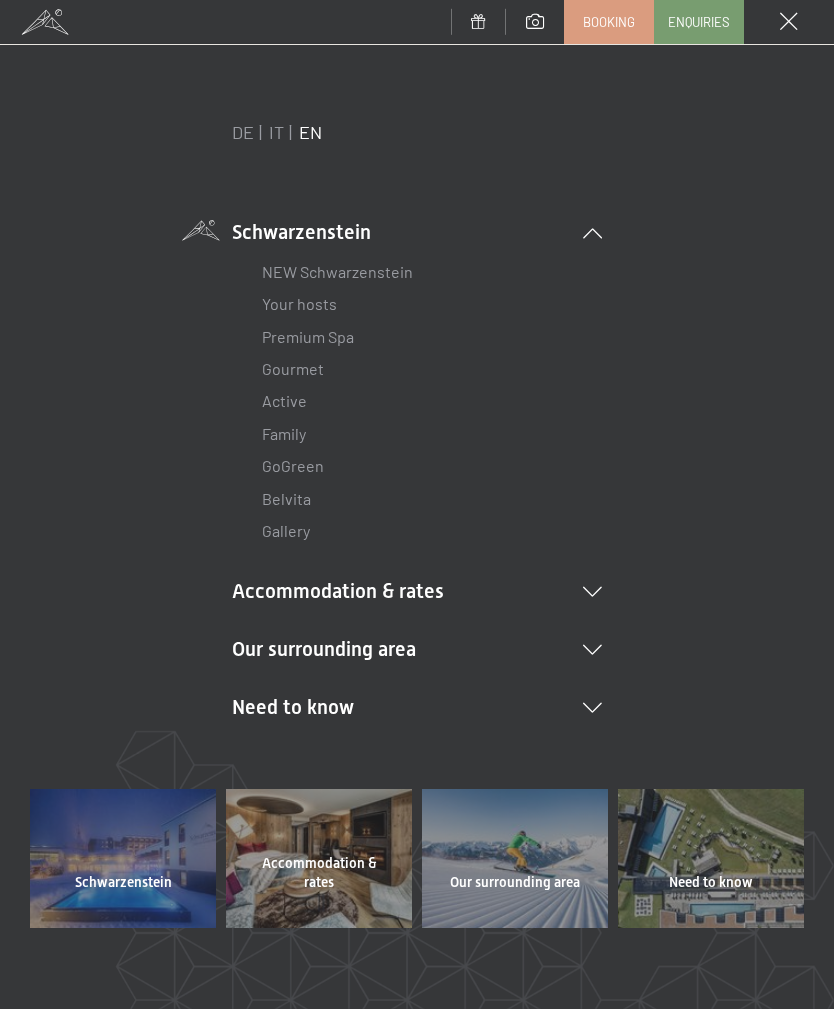click at bounding box center [592, 708] 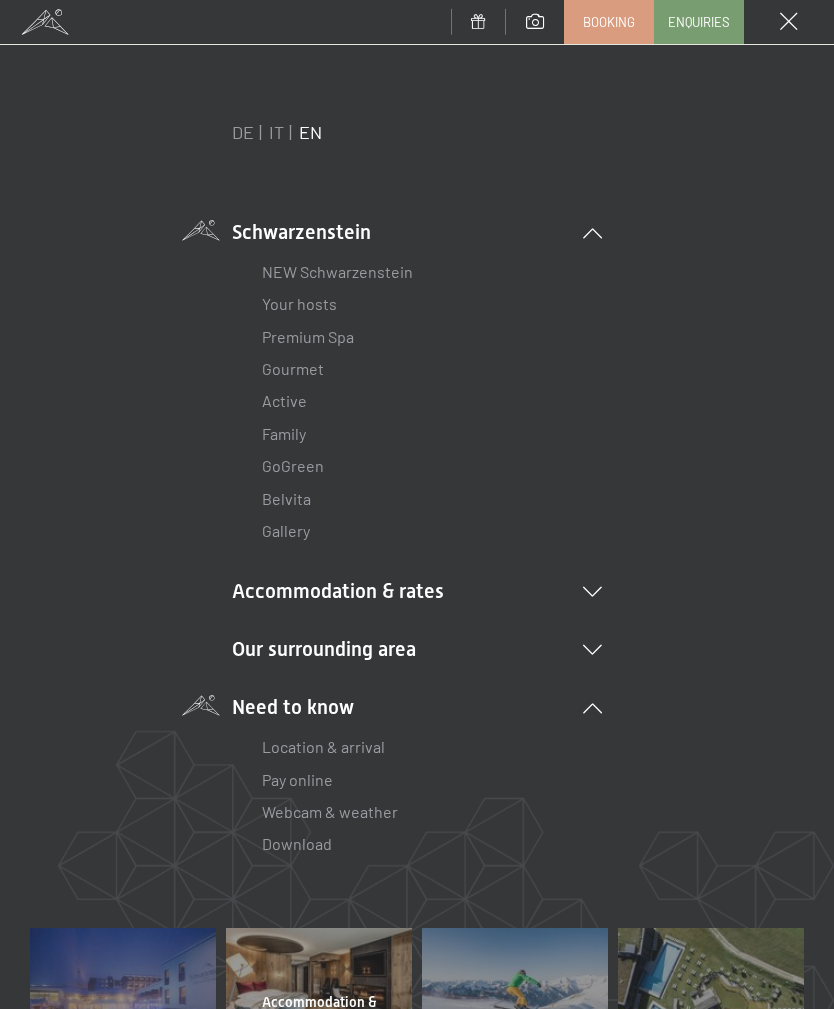 click on "Location & arrival" at bounding box center (323, 746) 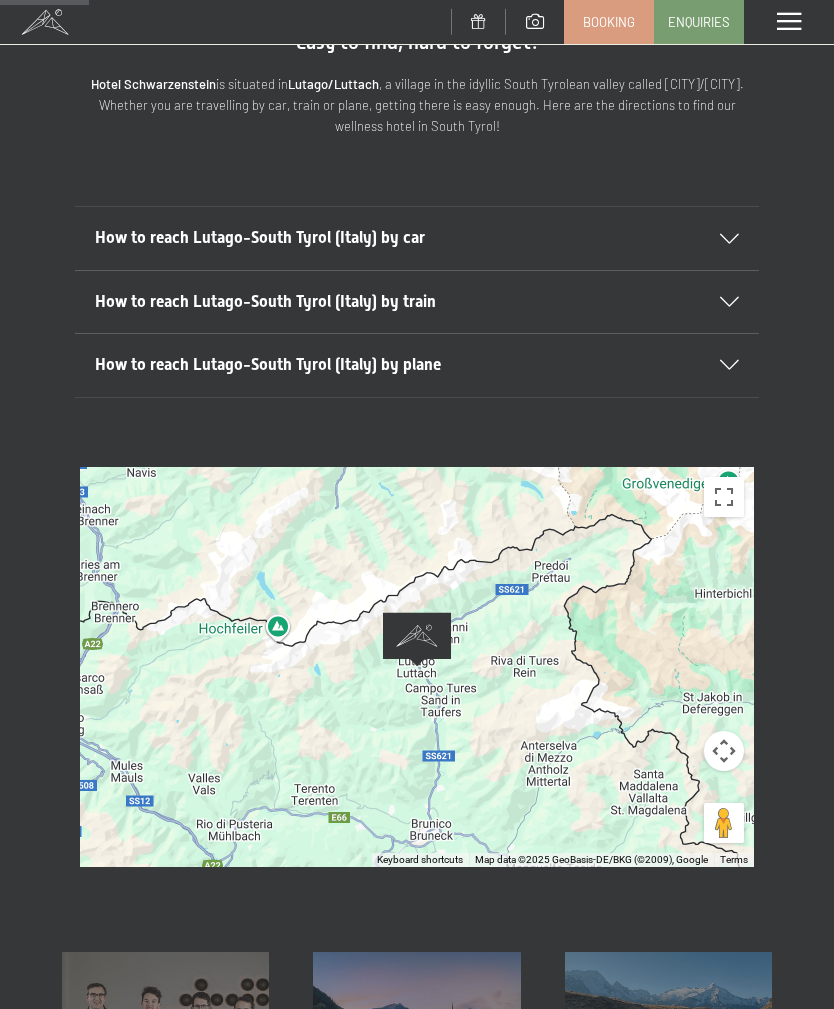 scroll, scrollTop: 109, scrollLeft: 0, axis: vertical 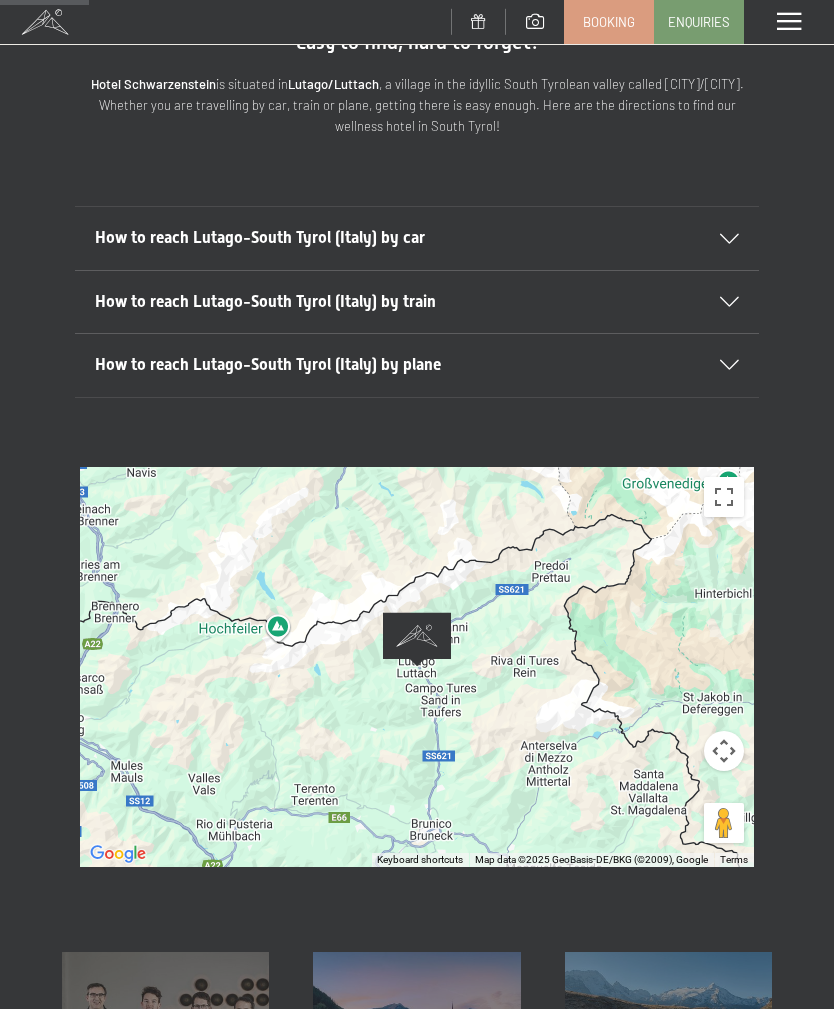 click at bounding box center (717, 365) 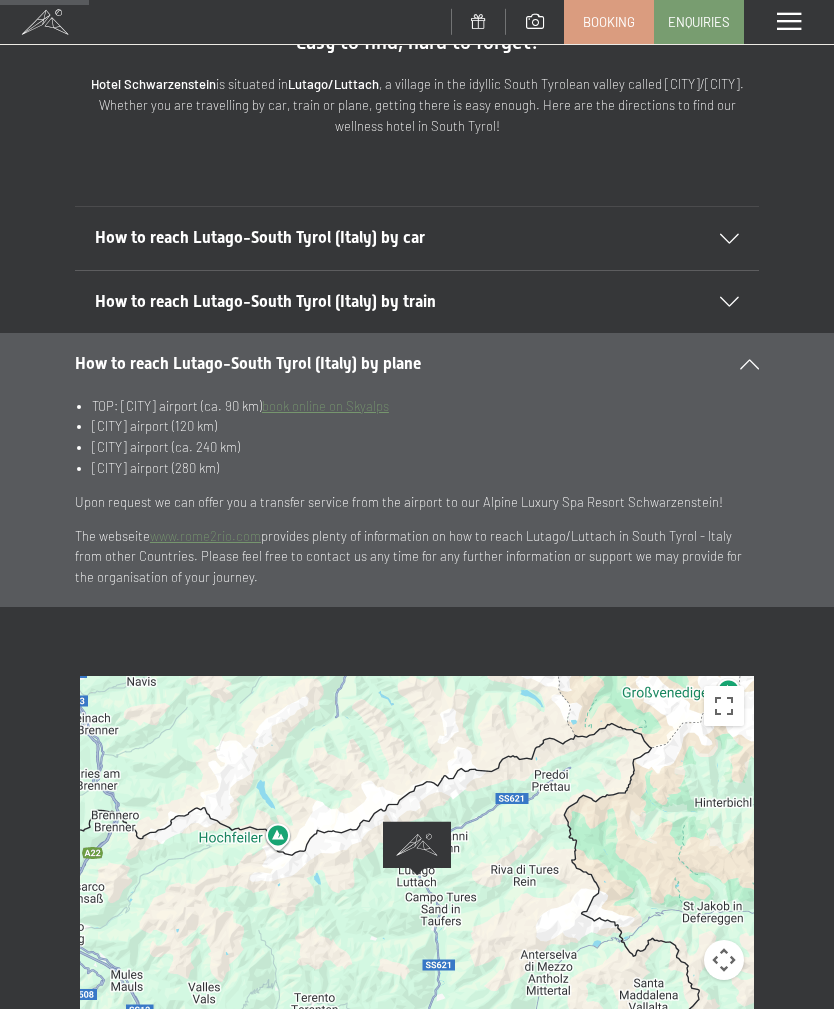 click on "How to reach Lutago-South Tyrol (Italy) by train" at bounding box center (417, 302) 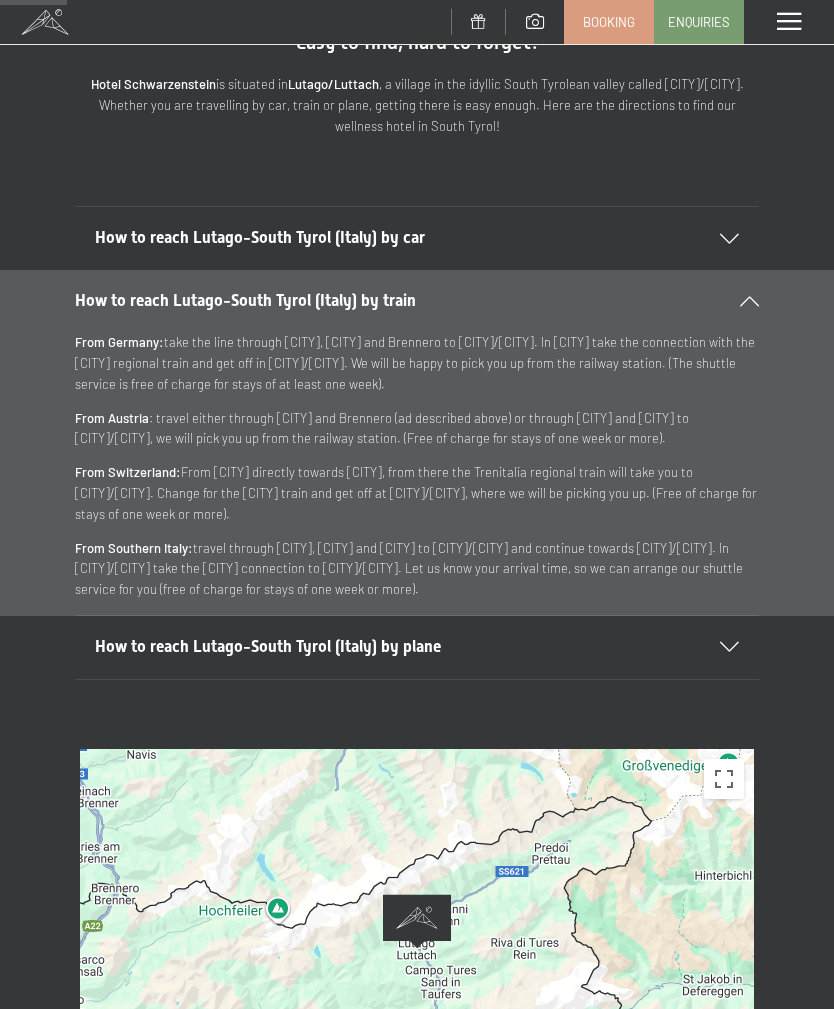 scroll, scrollTop: 0, scrollLeft: 0, axis: both 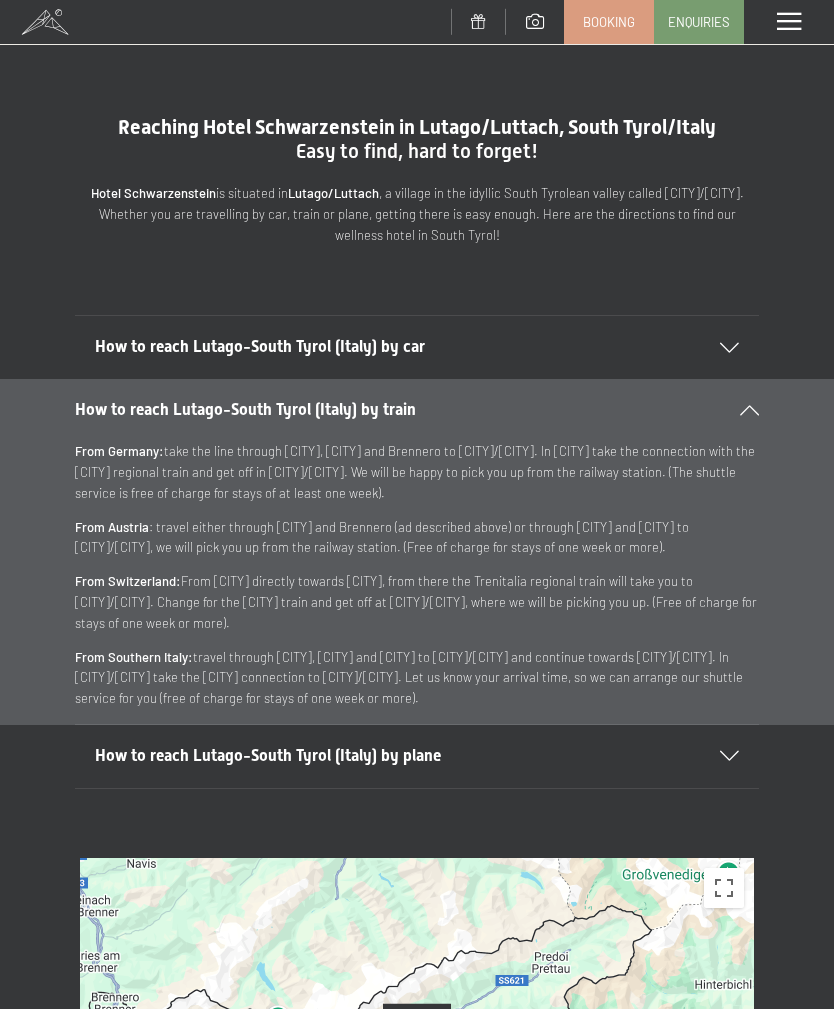 click at bounding box center (789, 22) 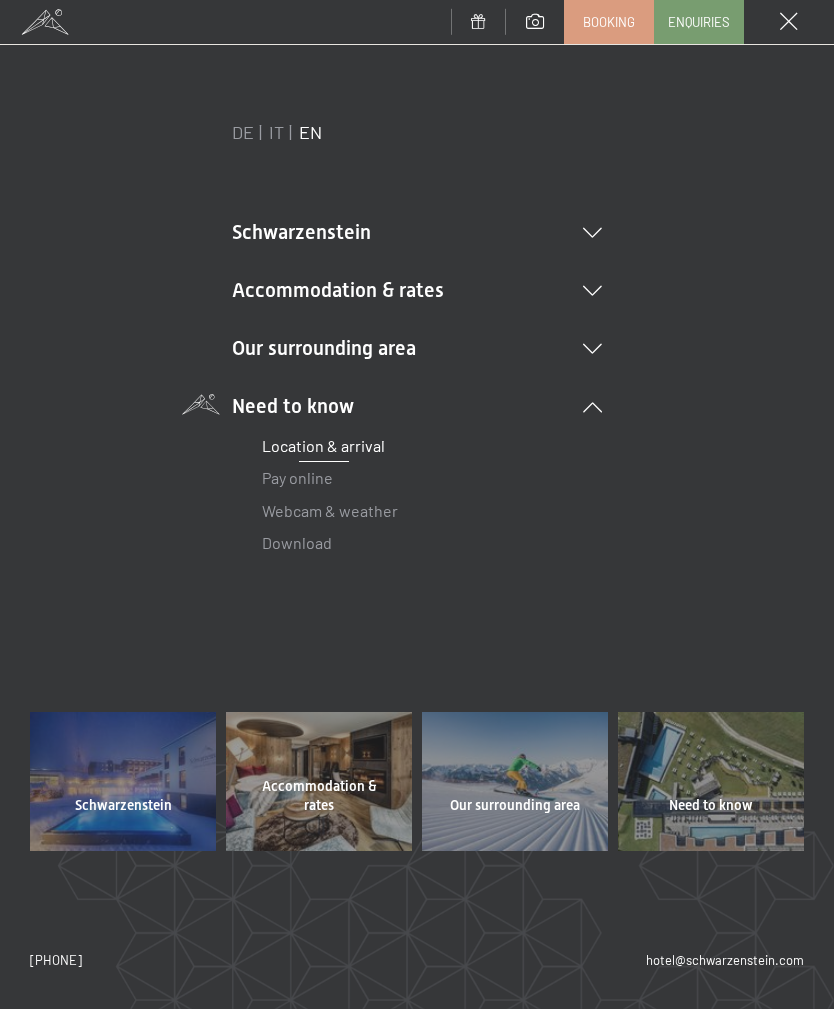 click at bounding box center [592, 233] 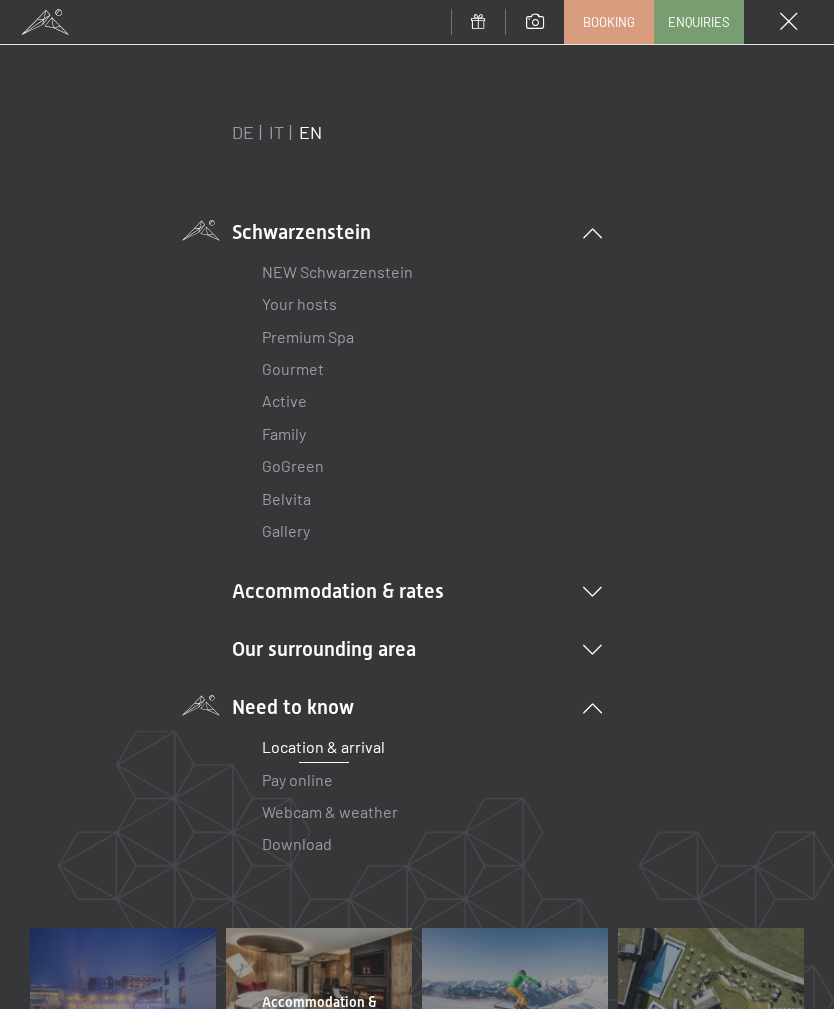 click on "NEW Schwarzenstein" at bounding box center (337, 271) 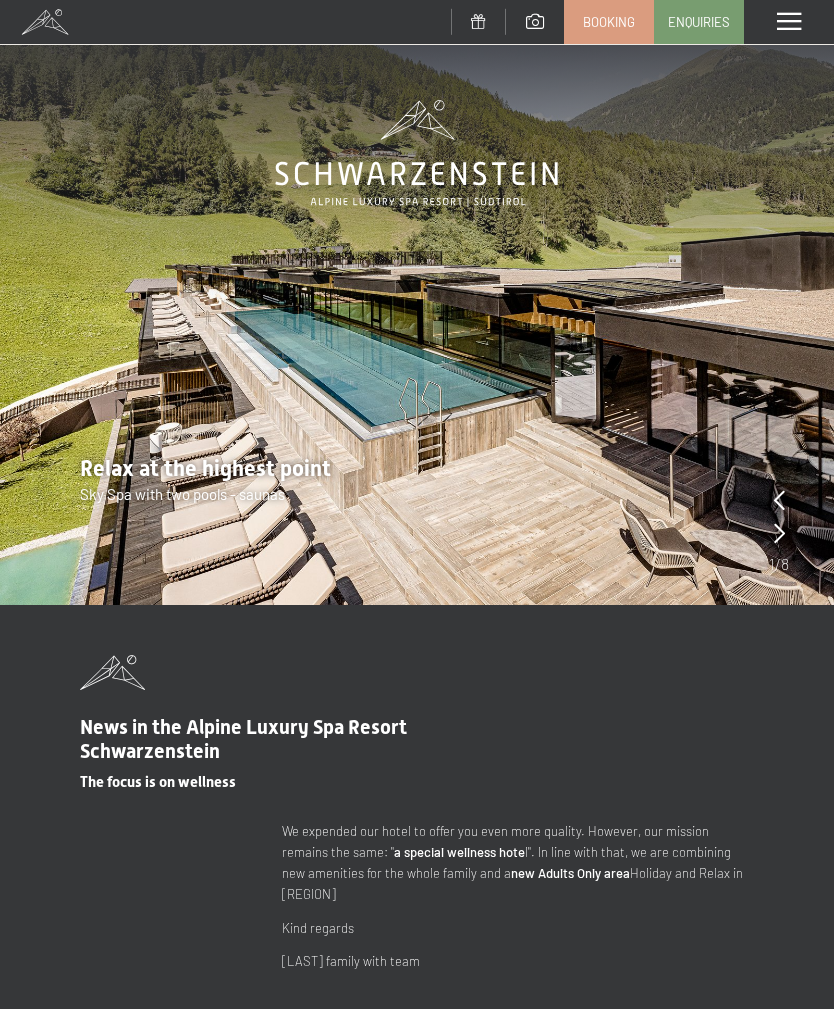 scroll, scrollTop: 0, scrollLeft: 0, axis: both 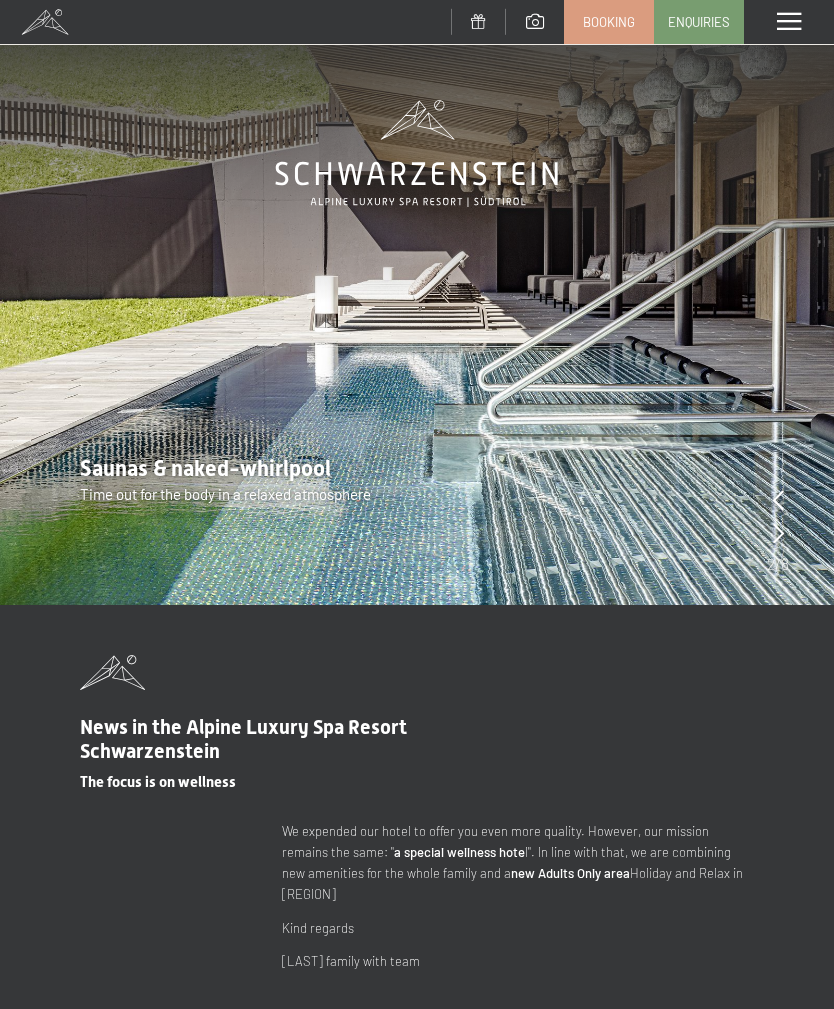 click at bounding box center (778, 533) 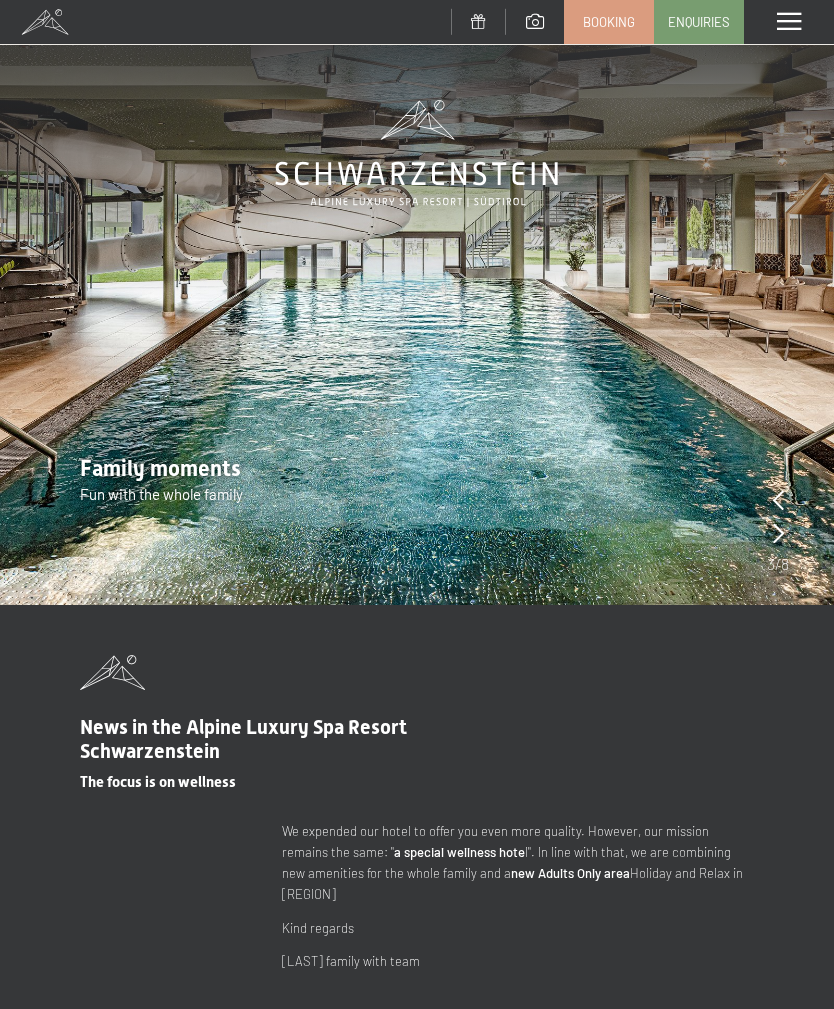 click at bounding box center (778, 533) 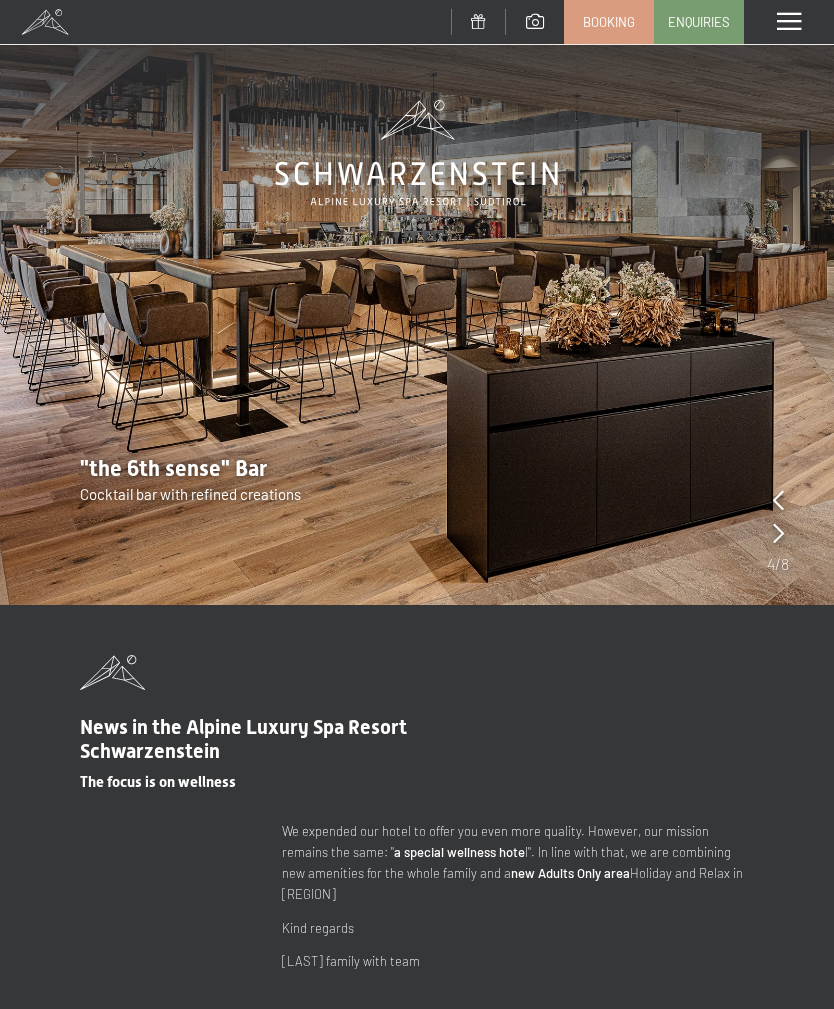 click at bounding box center (778, 533) 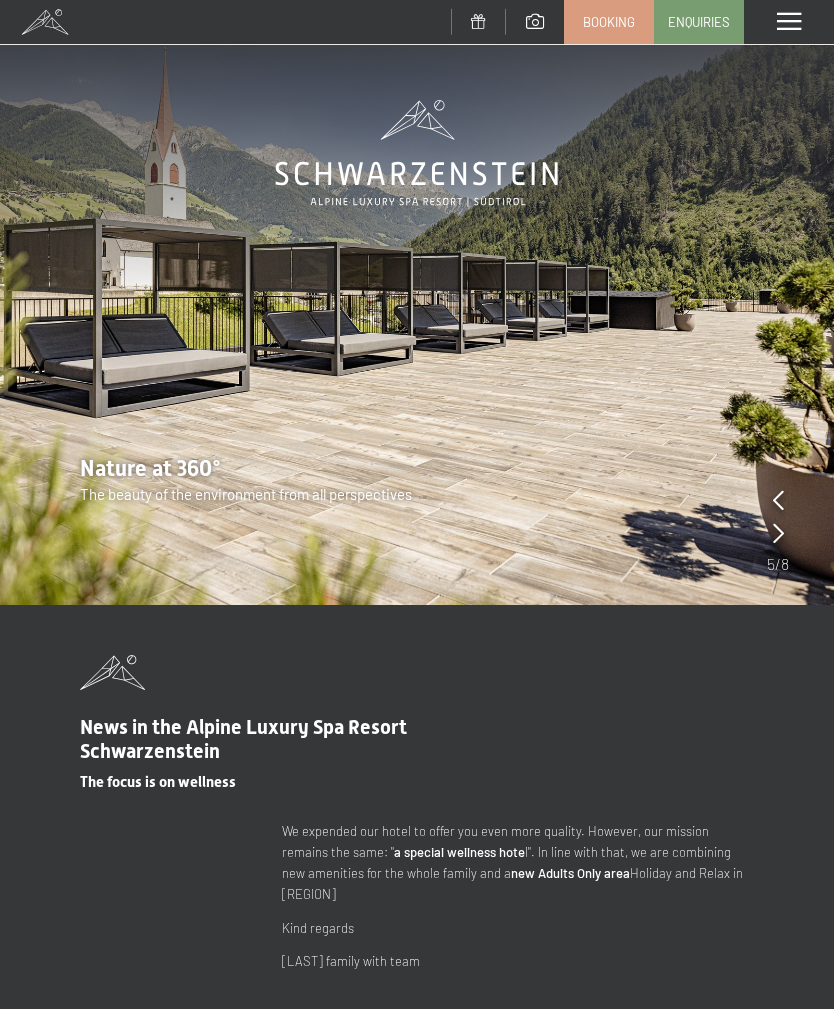 click at bounding box center [778, 500] 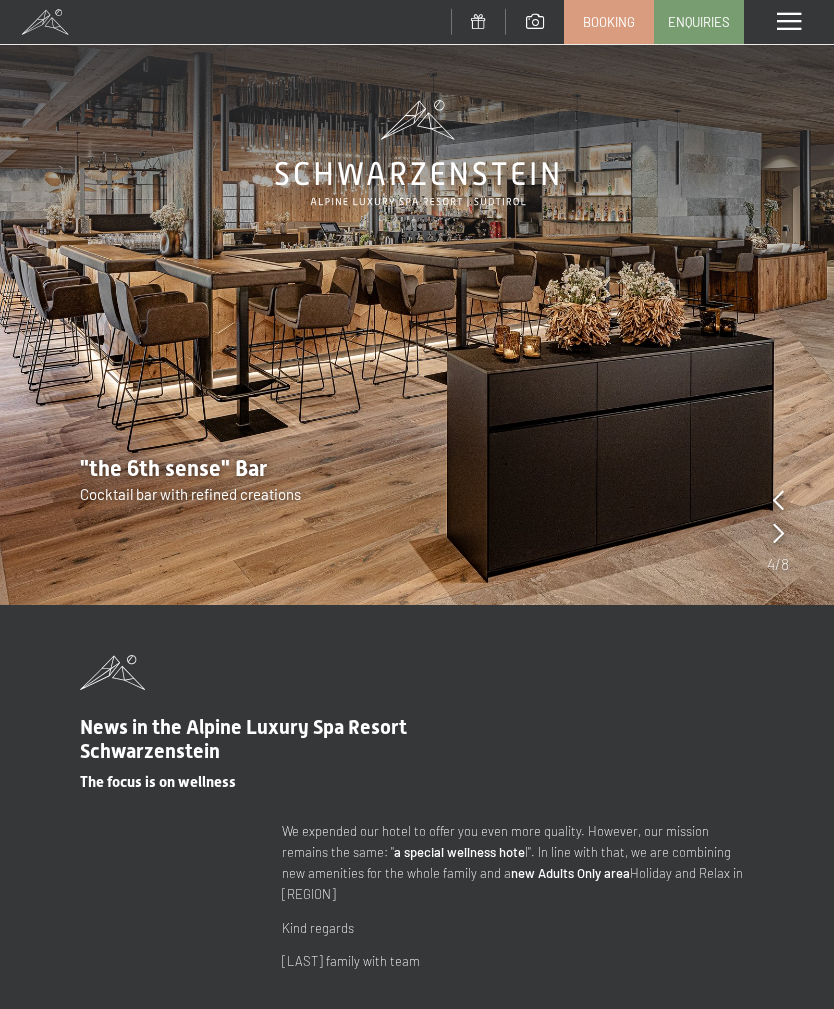 click at bounding box center [778, 500] 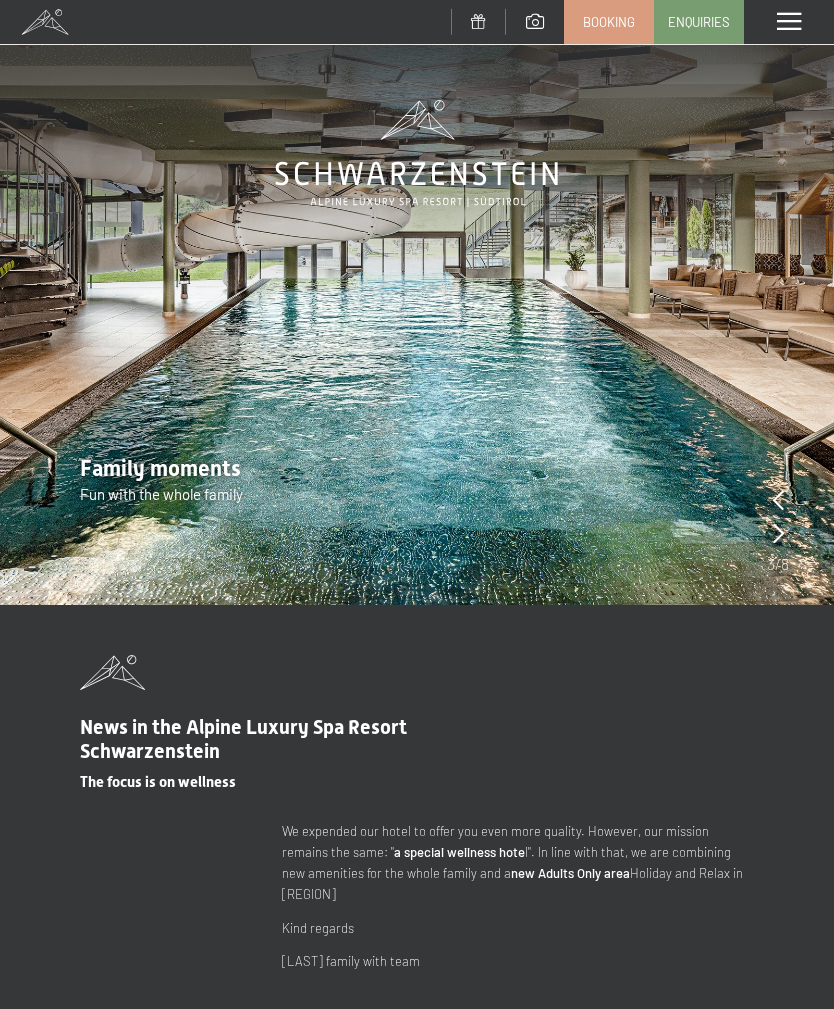 click at bounding box center [778, 500] 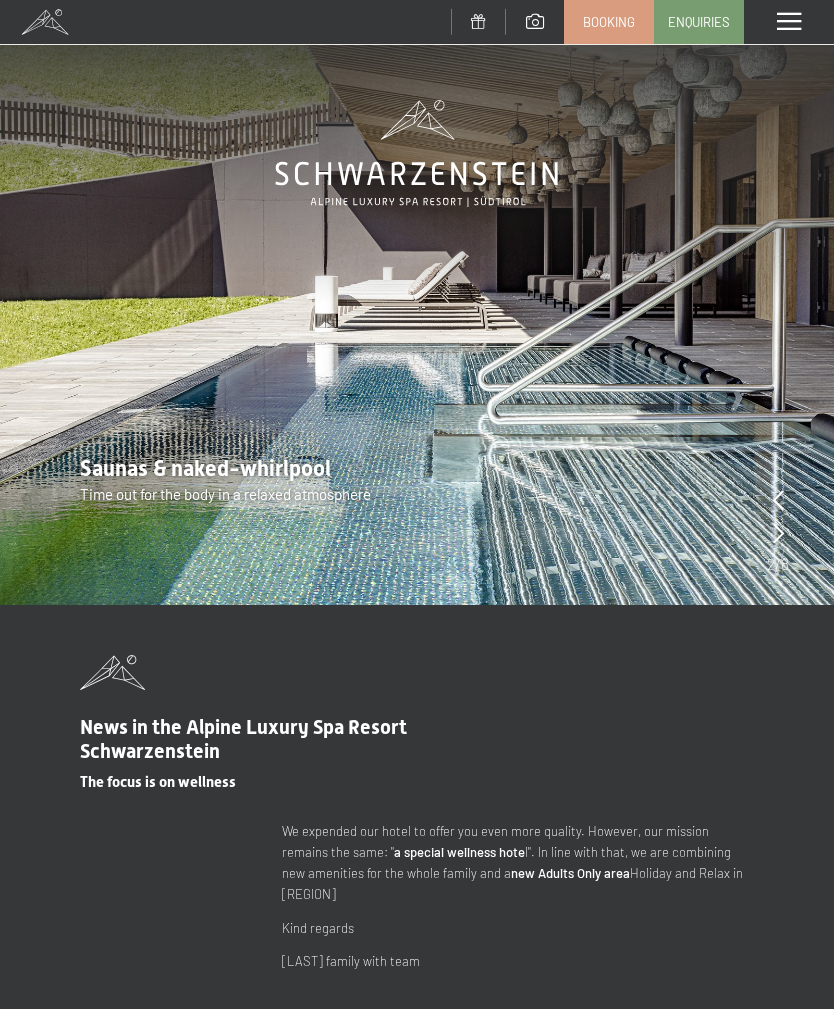 click at bounding box center [778, 533] 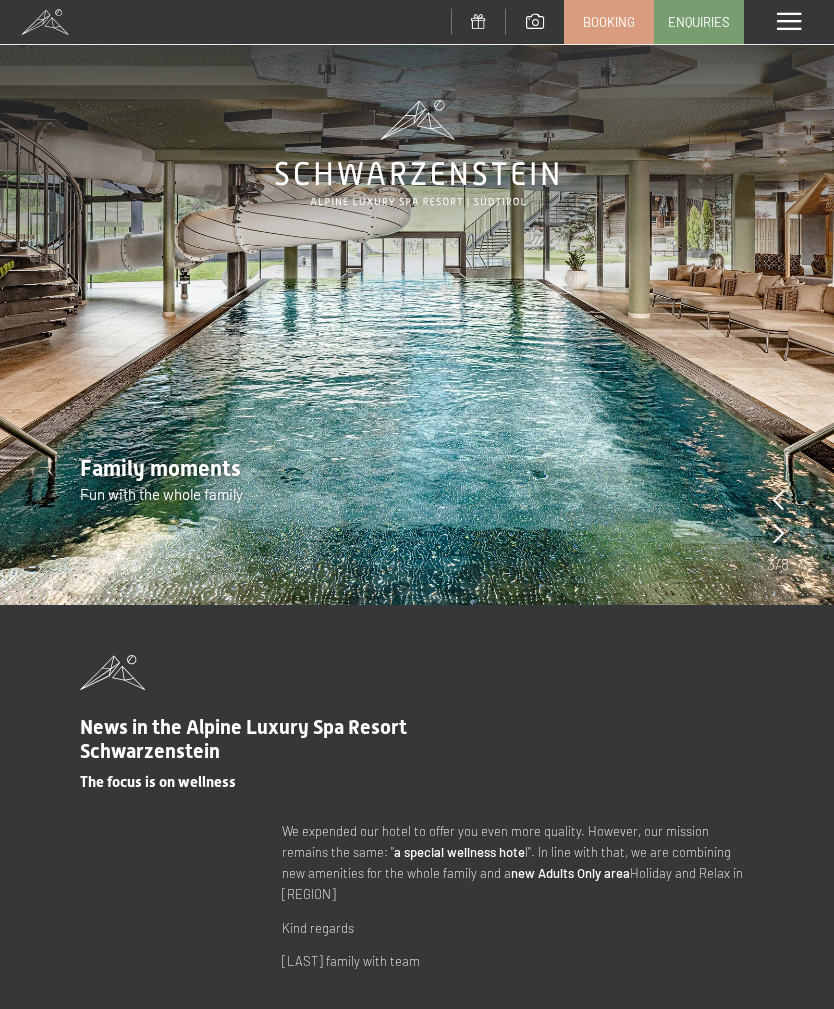 click at bounding box center [778, 533] 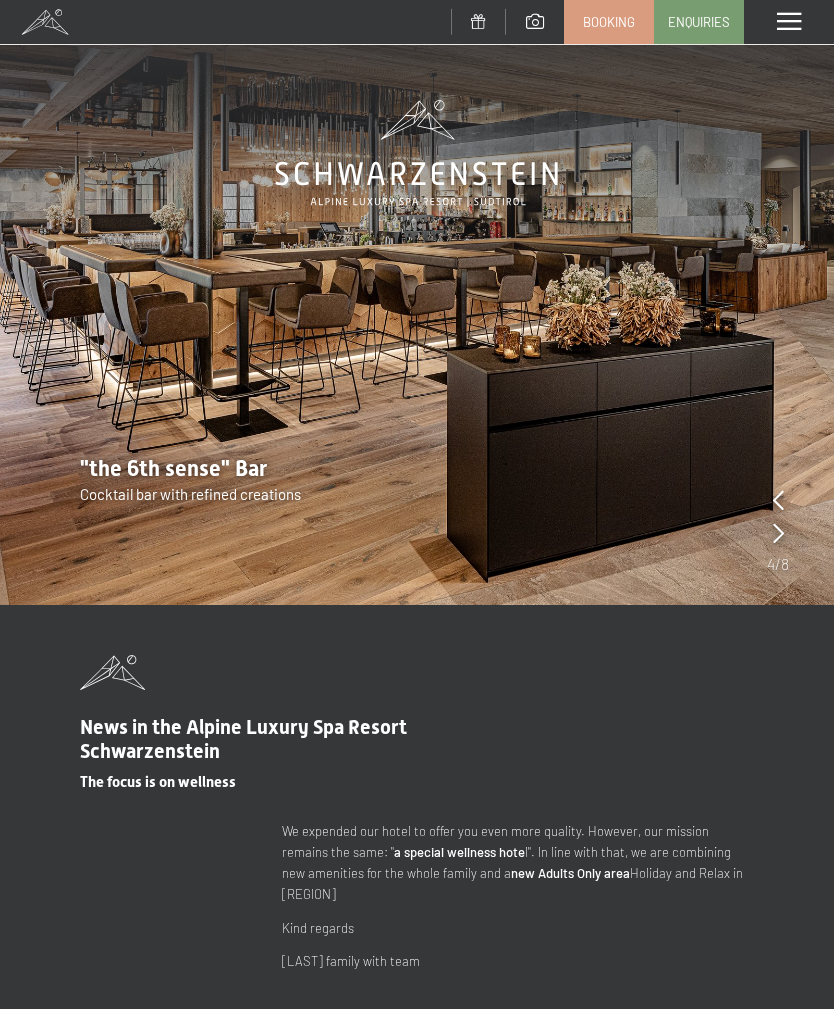 click at bounding box center [778, 533] 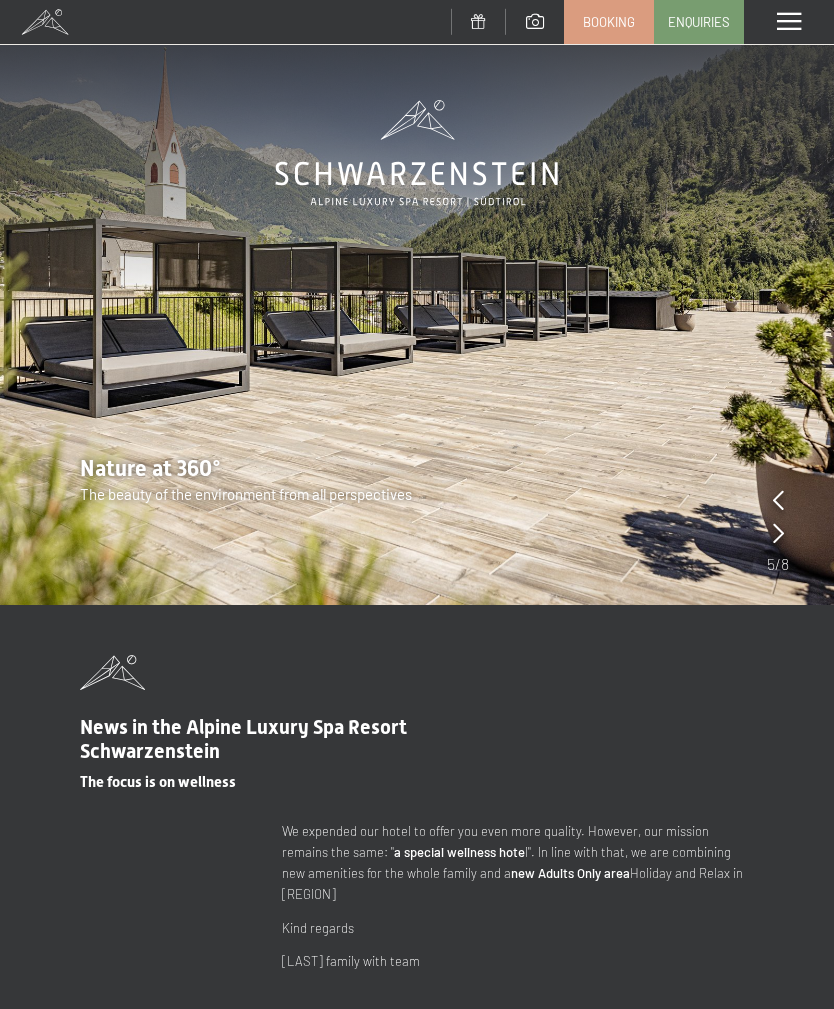 click at bounding box center (778, 533) 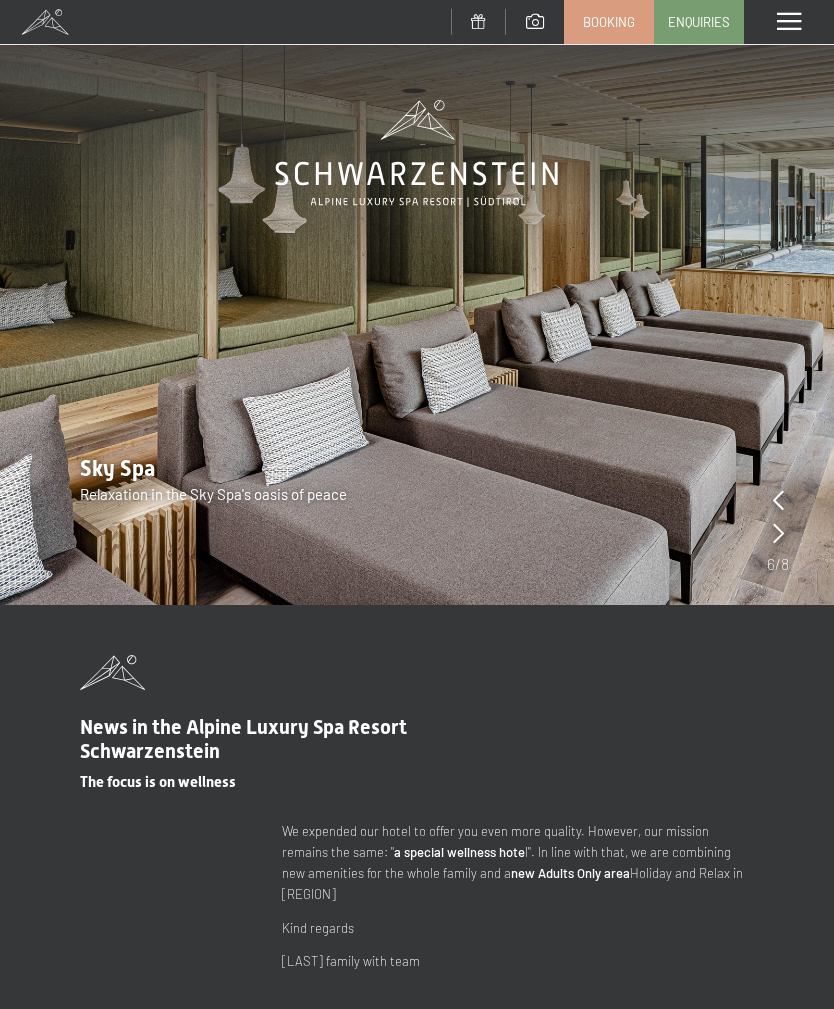 click at bounding box center [778, 533] 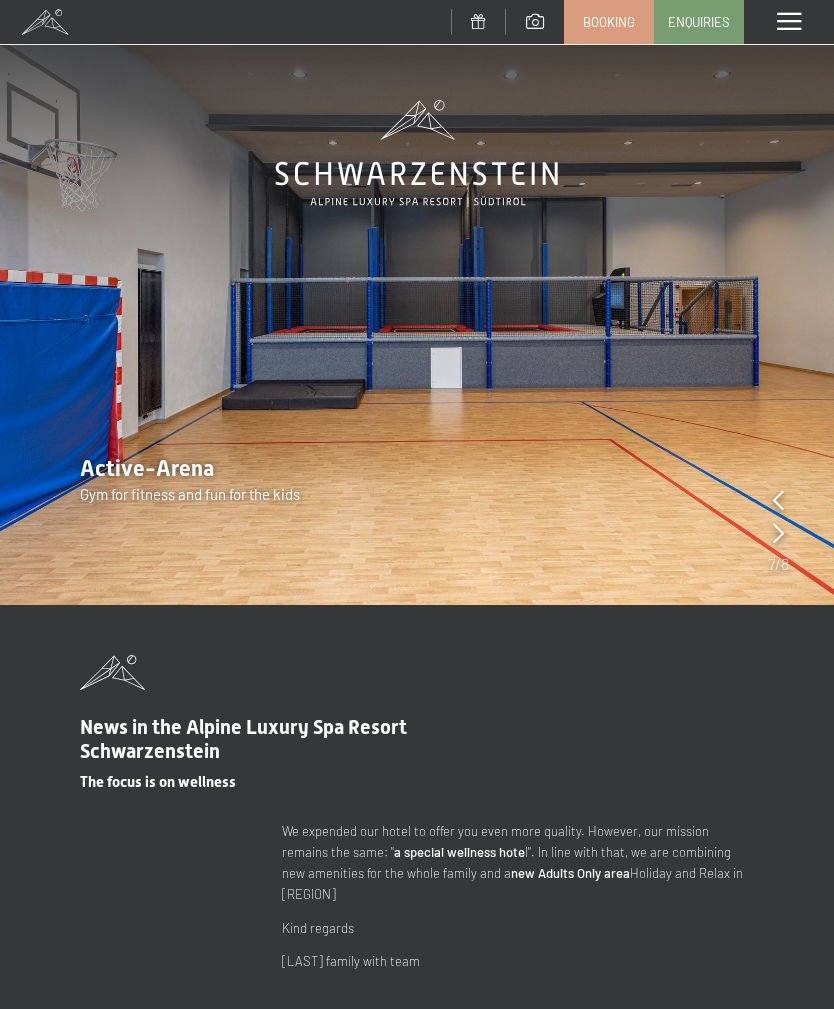 click at bounding box center [778, 533] 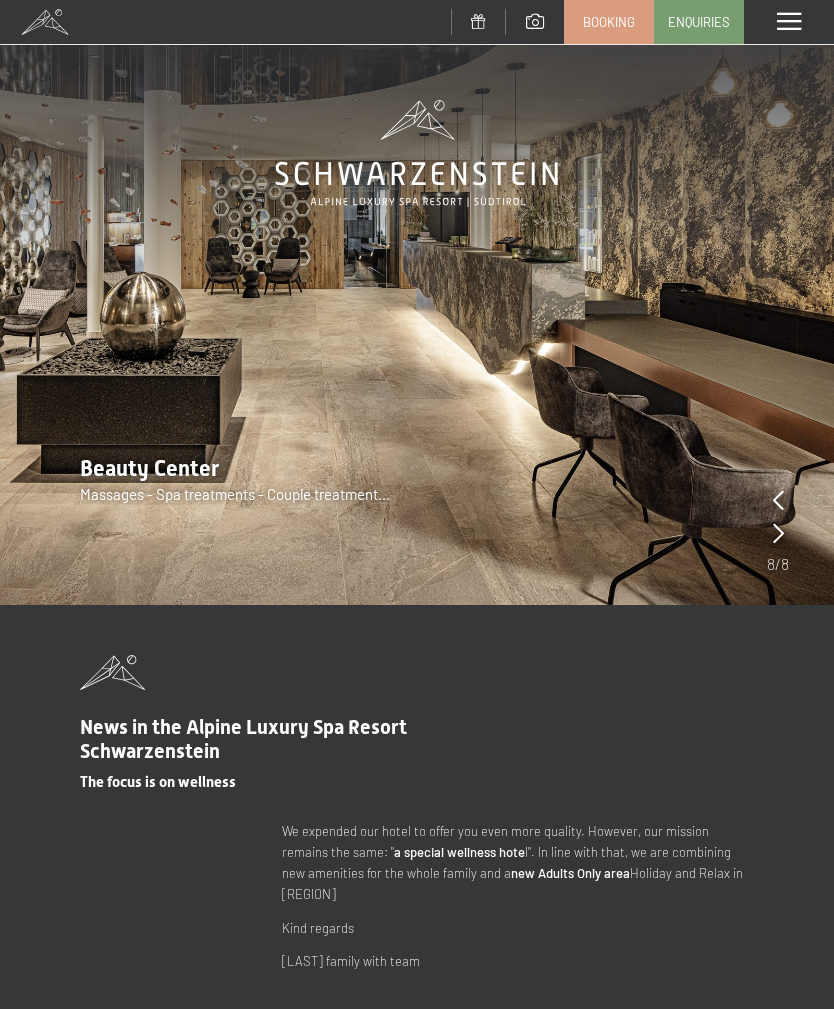click at bounding box center [778, 533] 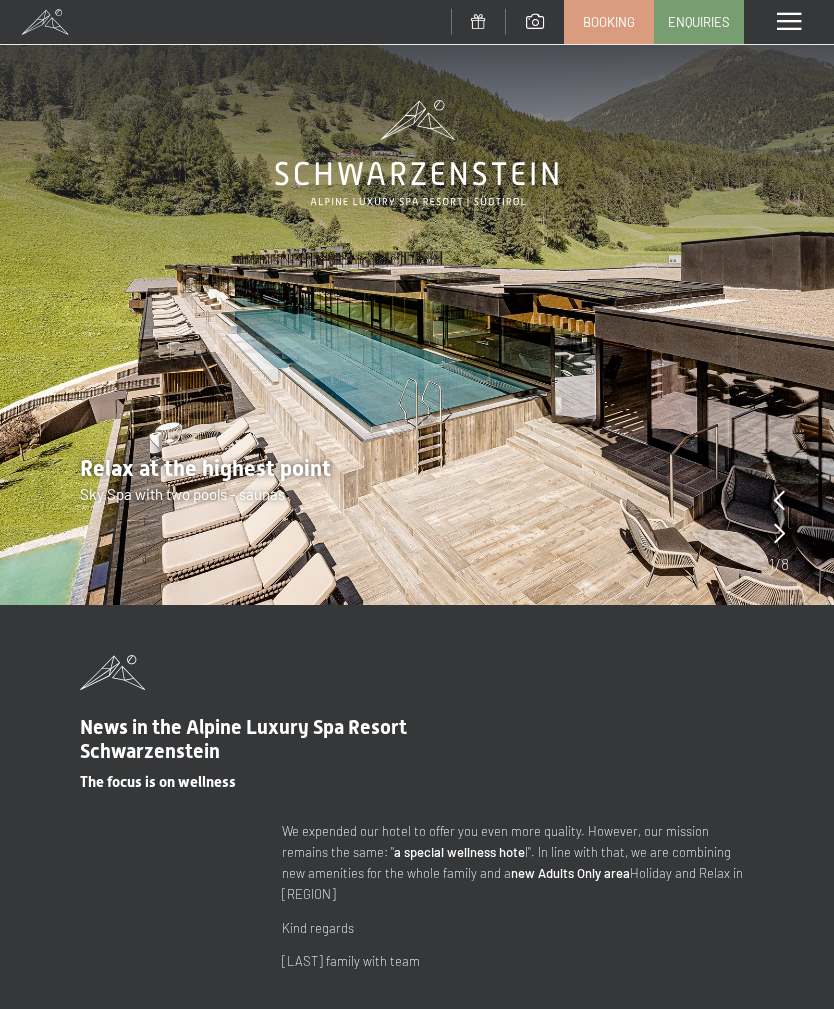 click on "Booking" at bounding box center (609, 22) 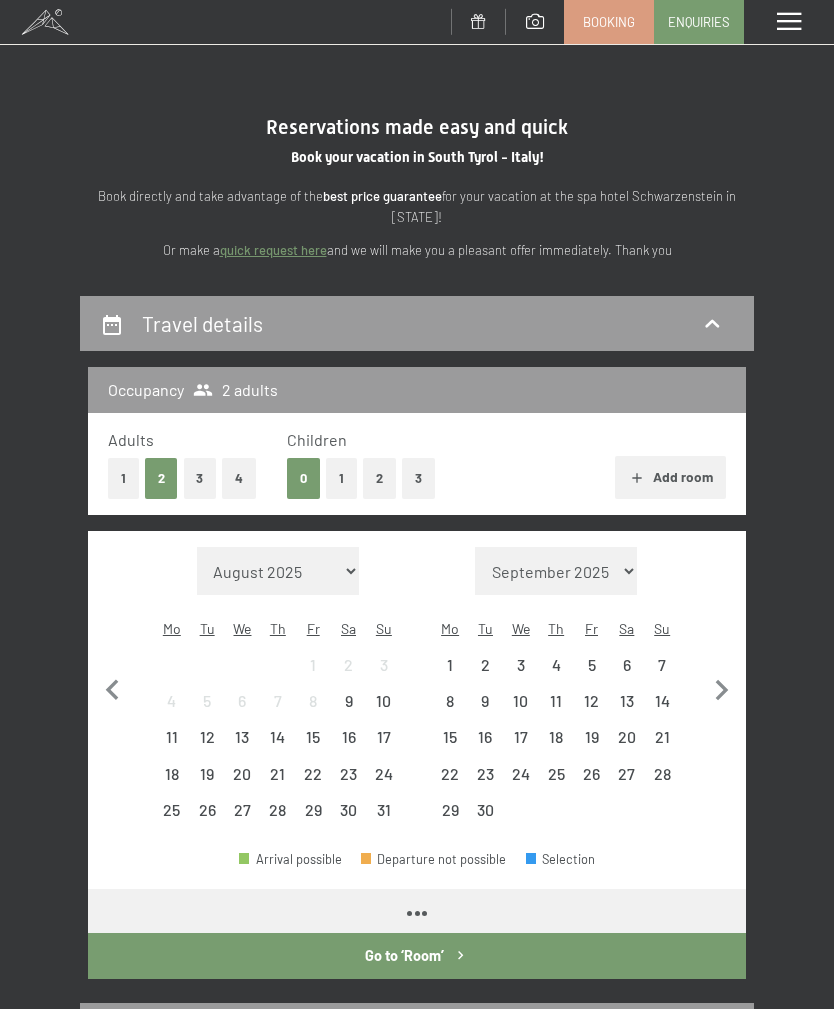 scroll, scrollTop: 0, scrollLeft: 0, axis: both 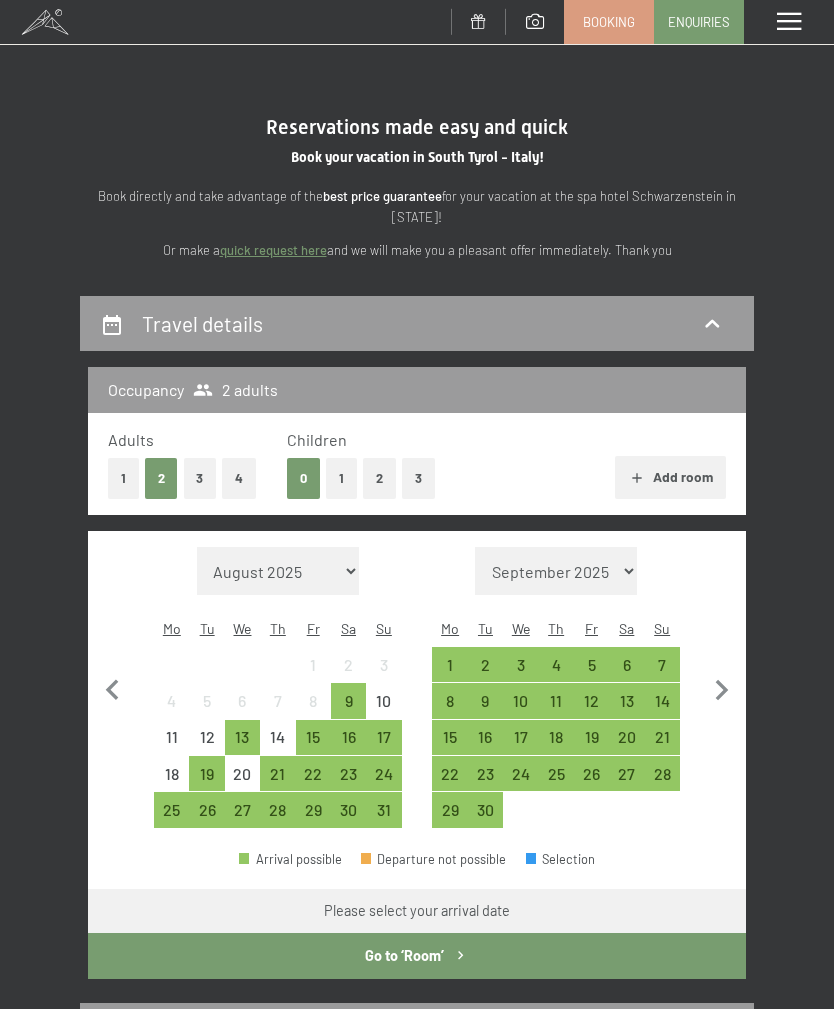 click on "1" at bounding box center (449, 672) 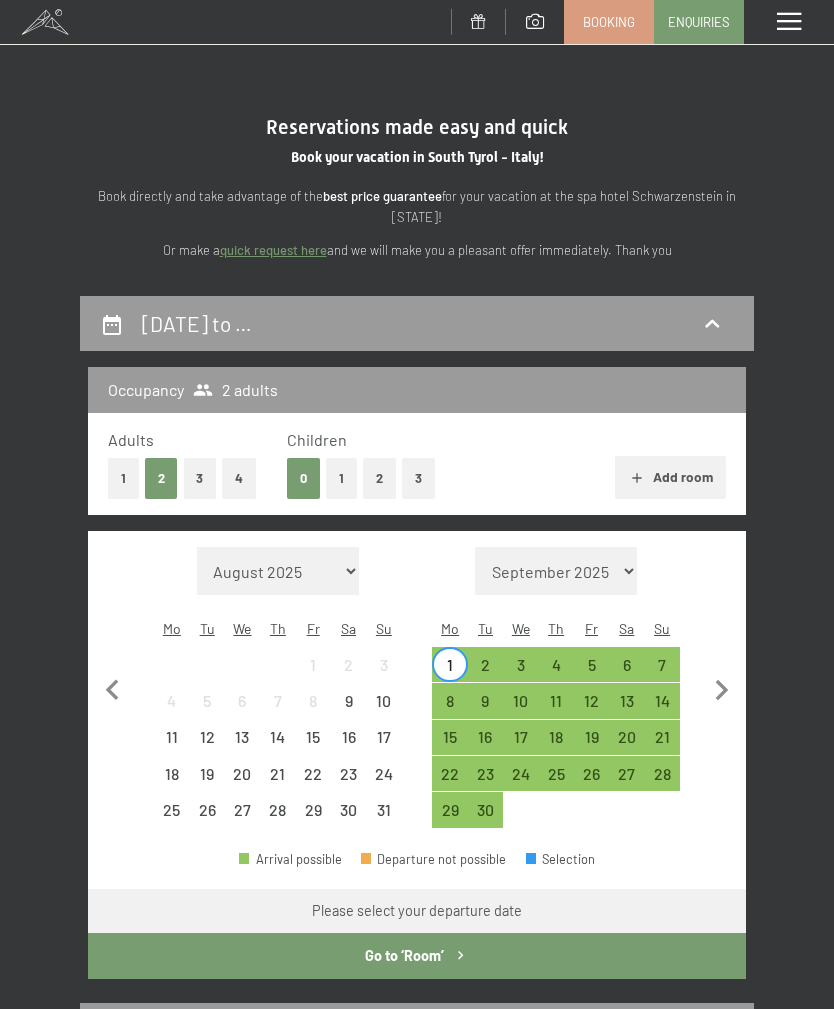 click on "8" at bounding box center (449, 708) 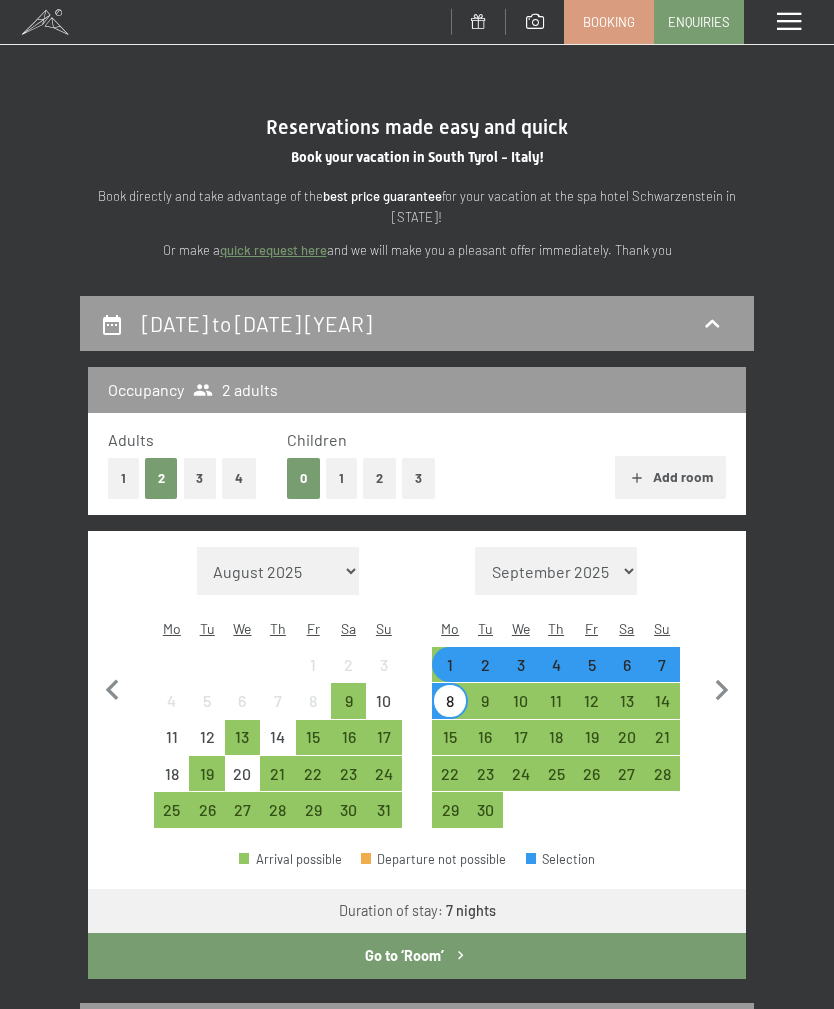 click 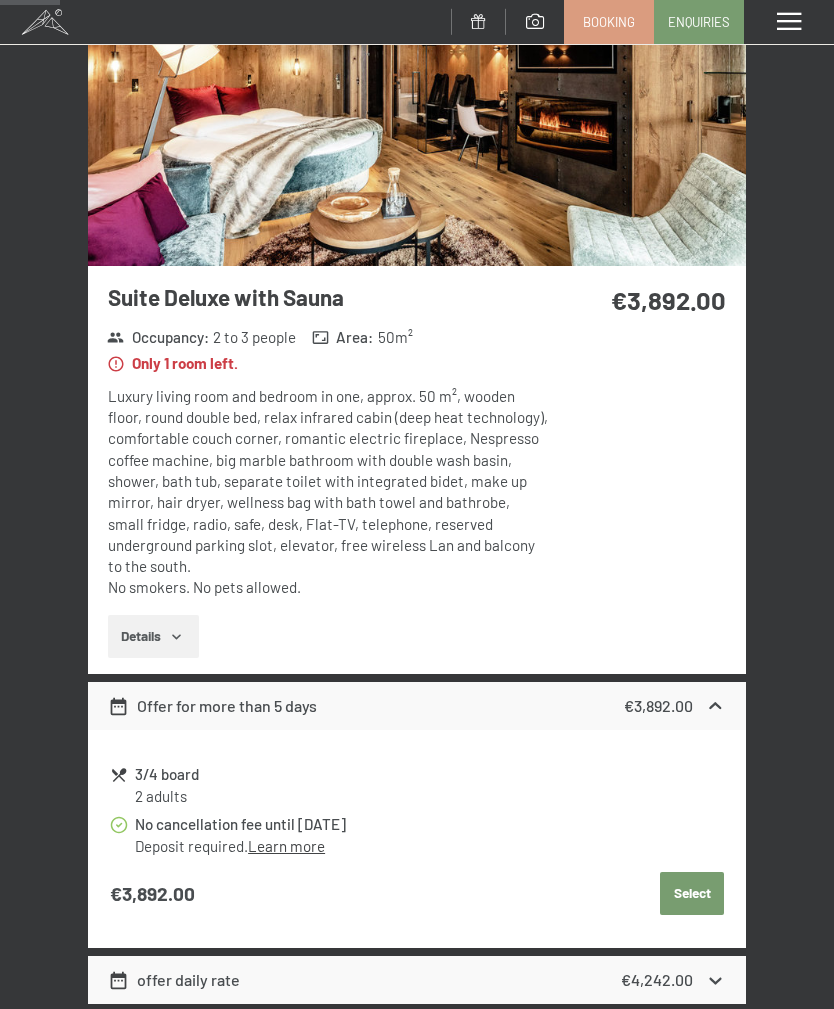 scroll, scrollTop: 608, scrollLeft: 0, axis: vertical 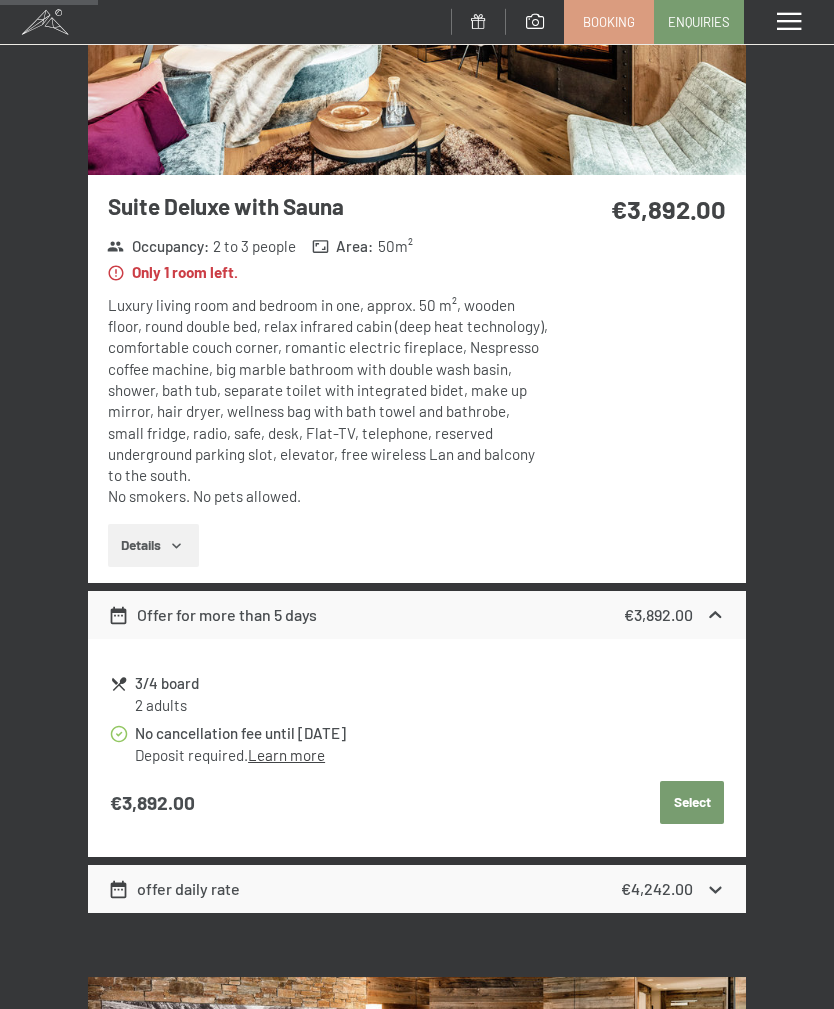 click on "Details" at bounding box center [153, 546] 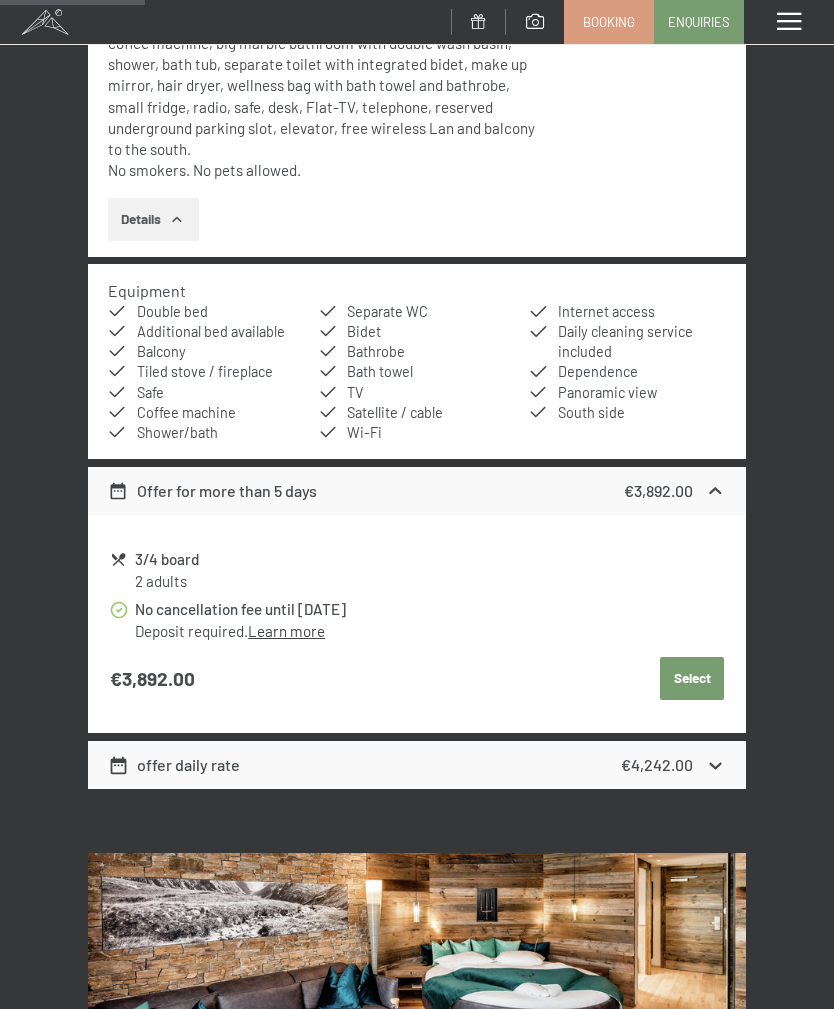 scroll, scrollTop: 933, scrollLeft: 0, axis: vertical 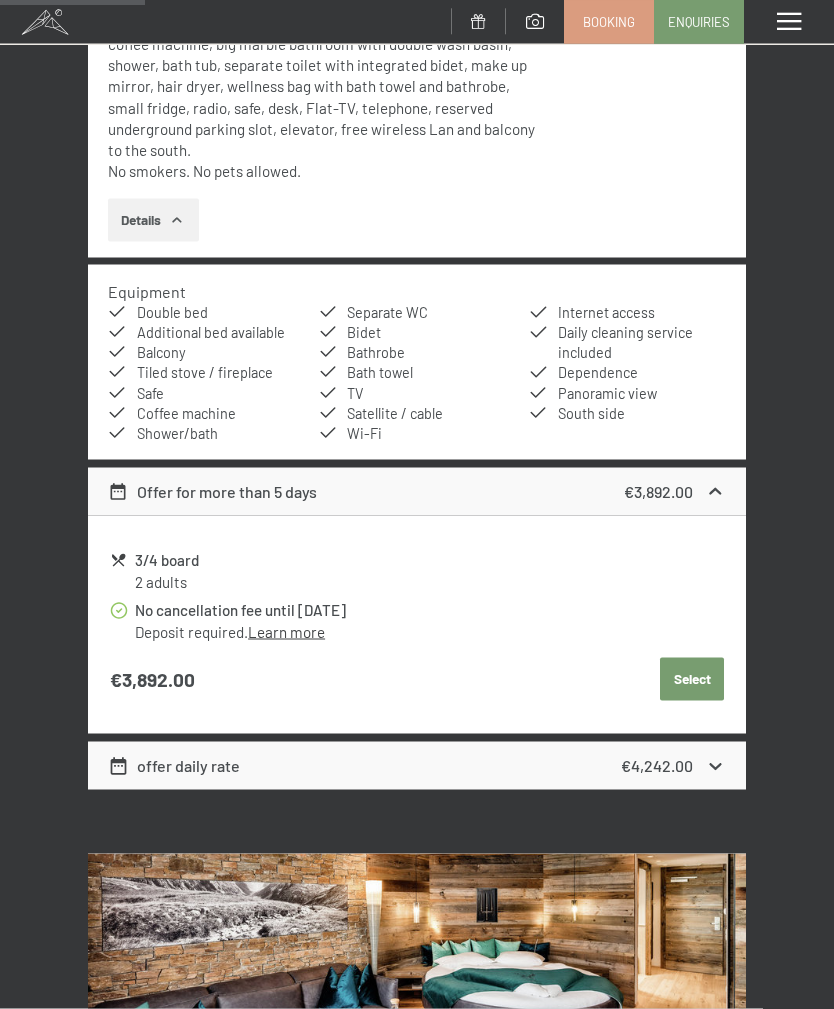 click 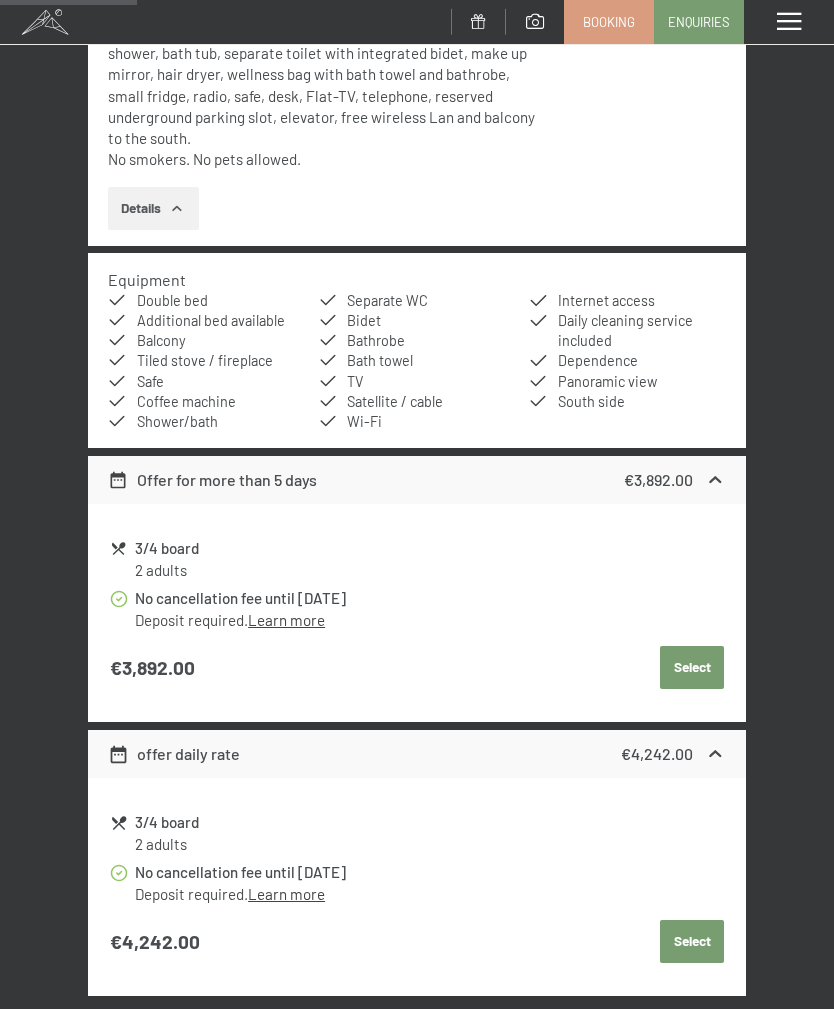 scroll, scrollTop: 925, scrollLeft: 0, axis: vertical 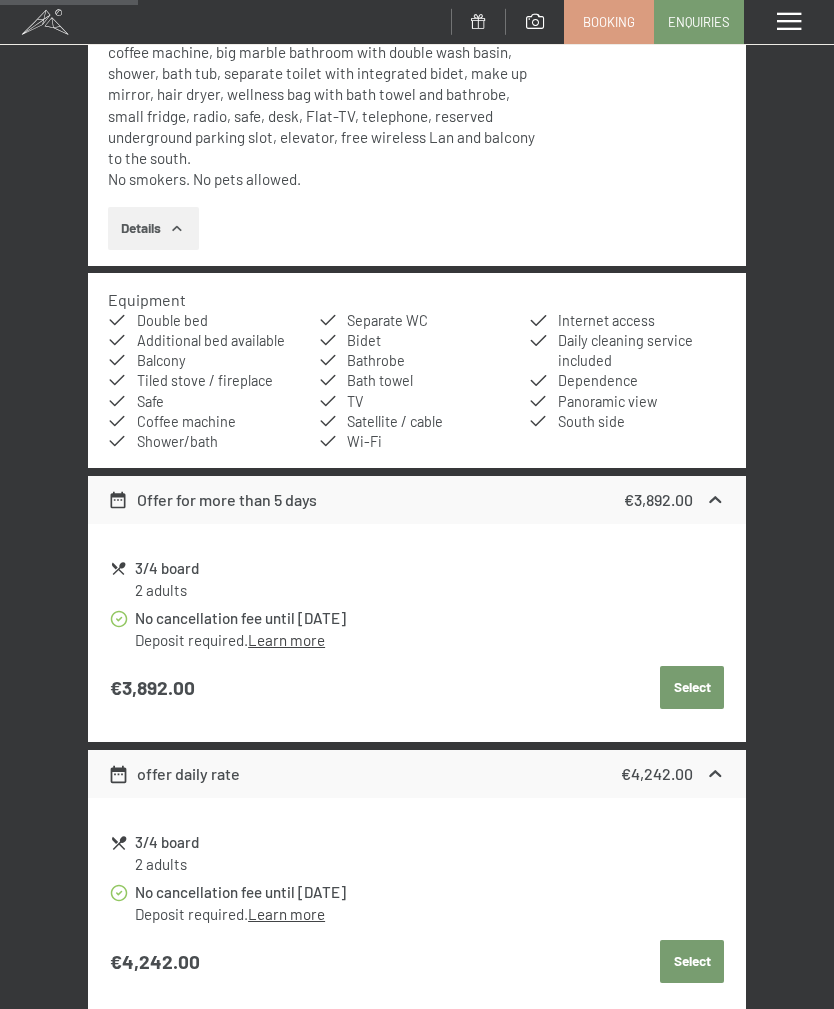 click on "2 adults" at bounding box center (429, 590) 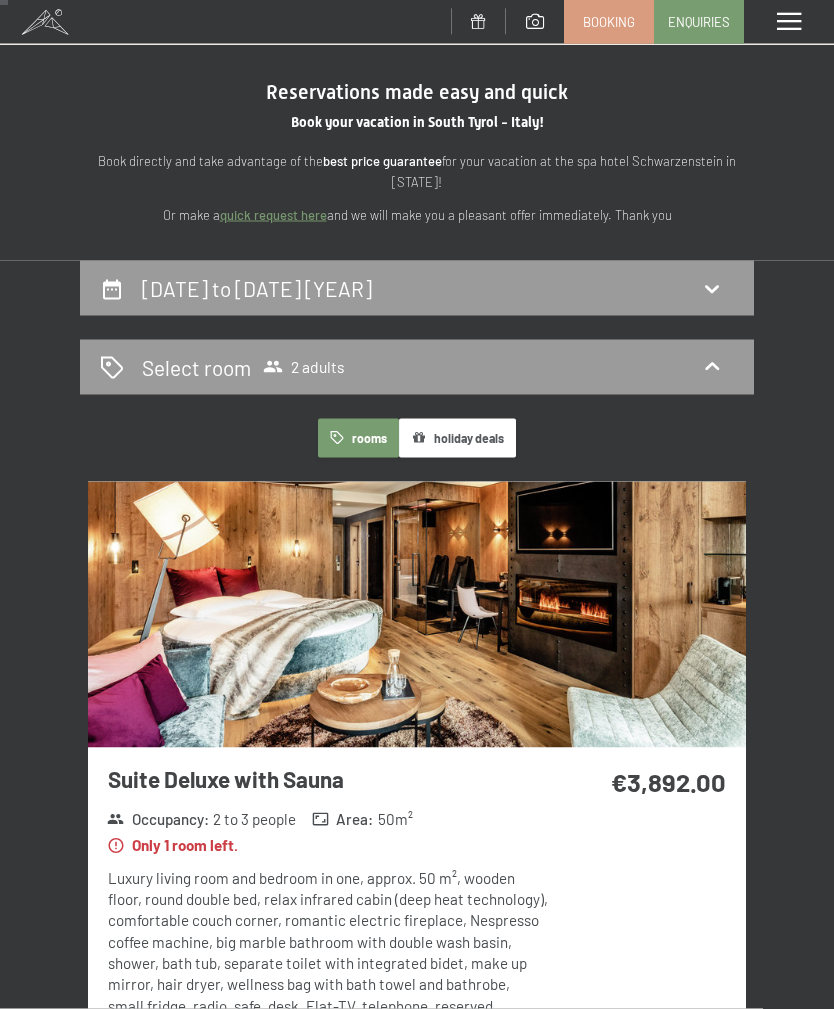 scroll, scrollTop: 6, scrollLeft: 0, axis: vertical 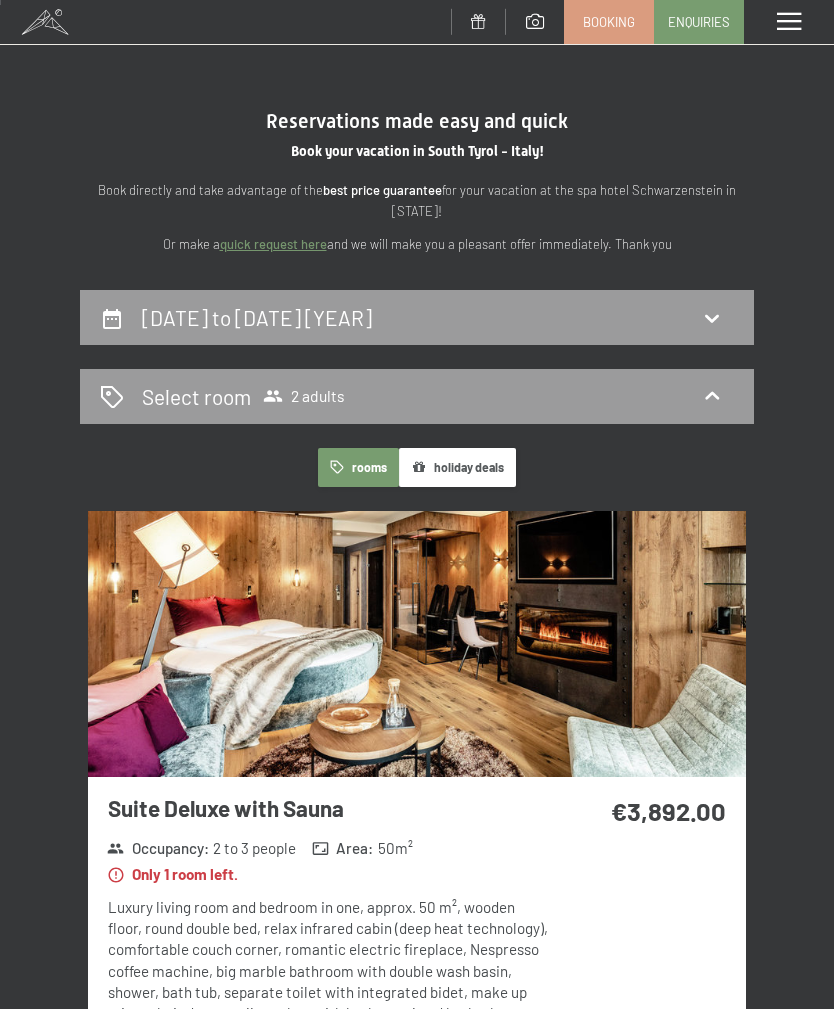 click at bounding box center (789, 22) 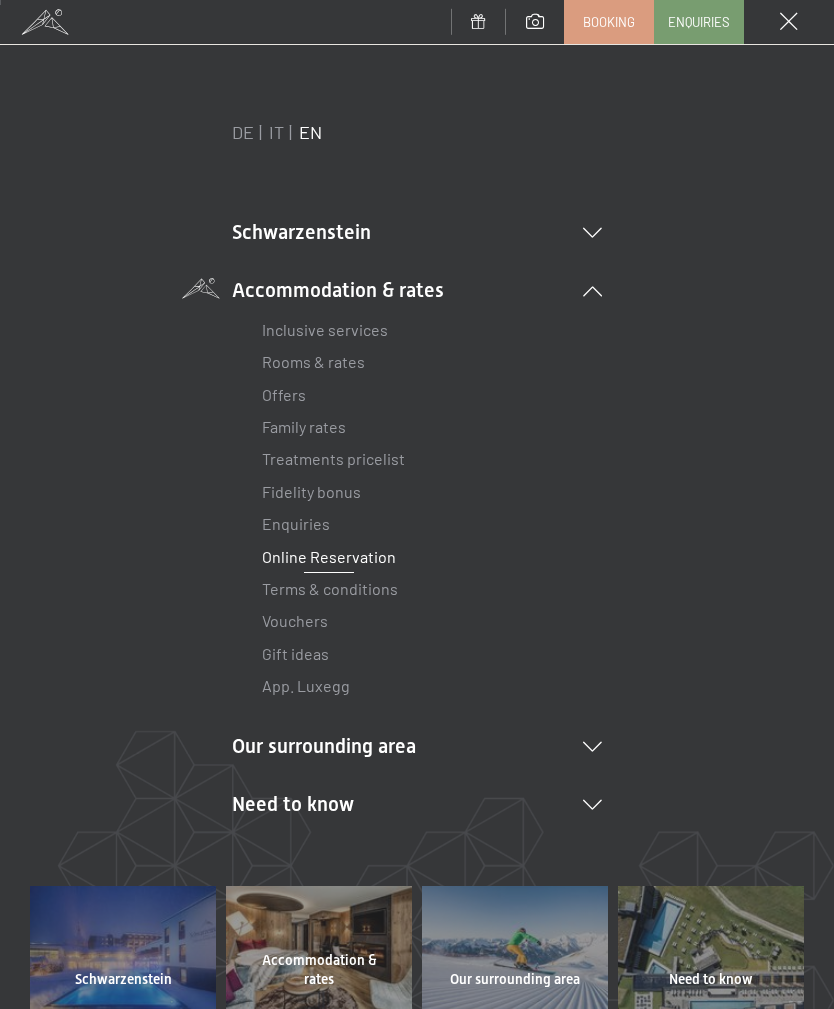 click on "Need to know           Location & arrival         Pay online         Webcam & weather         Download" at bounding box center [417, 804] 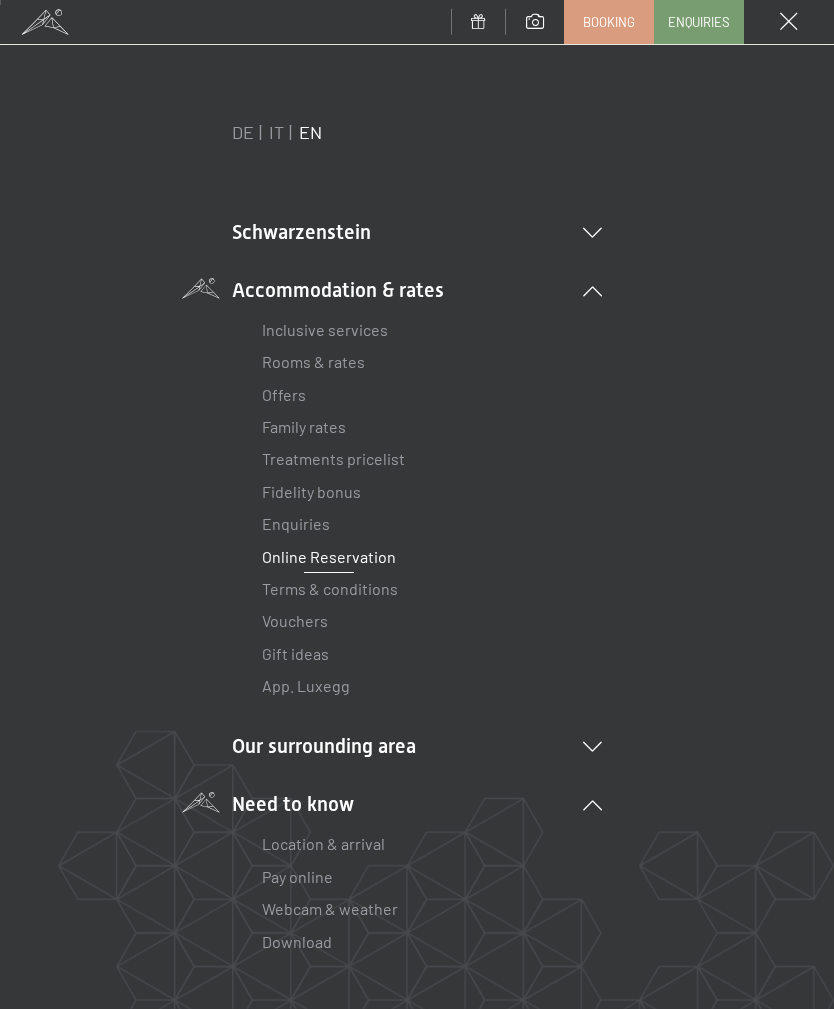 click on "Rooms & rates" at bounding box center [313, 361] 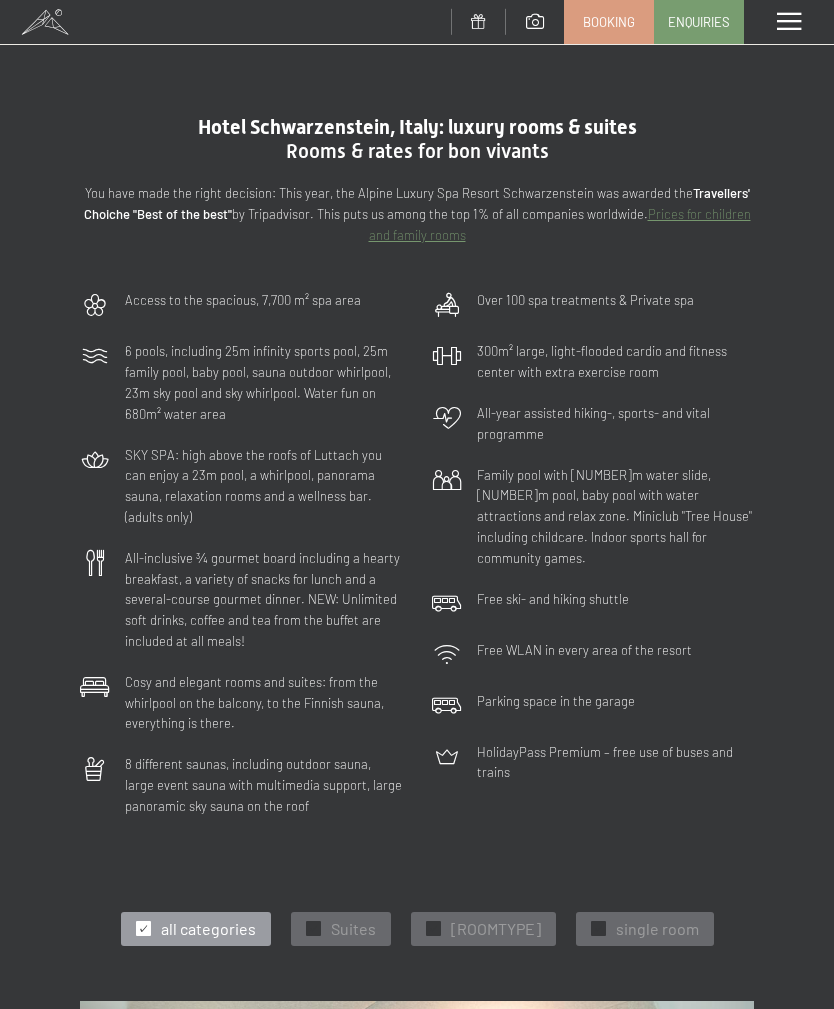 scroll, scrollTop: 0, scrollLeft: 0, axis: both 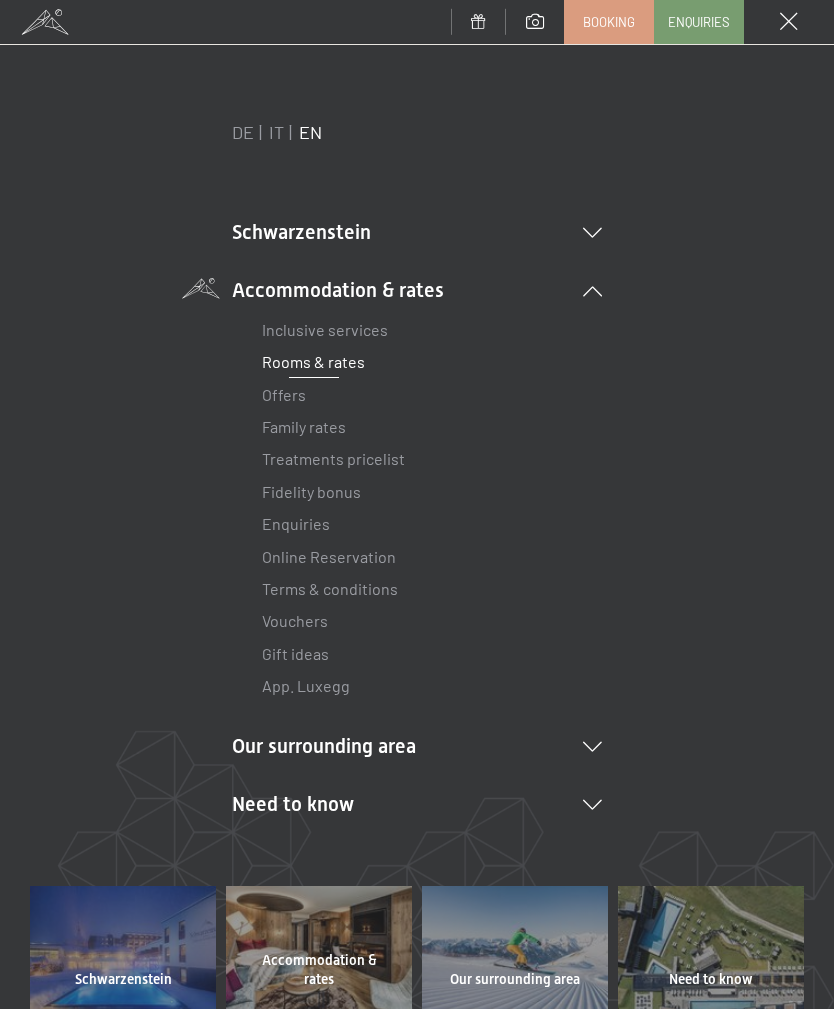 click at bounding box center (592, 805) 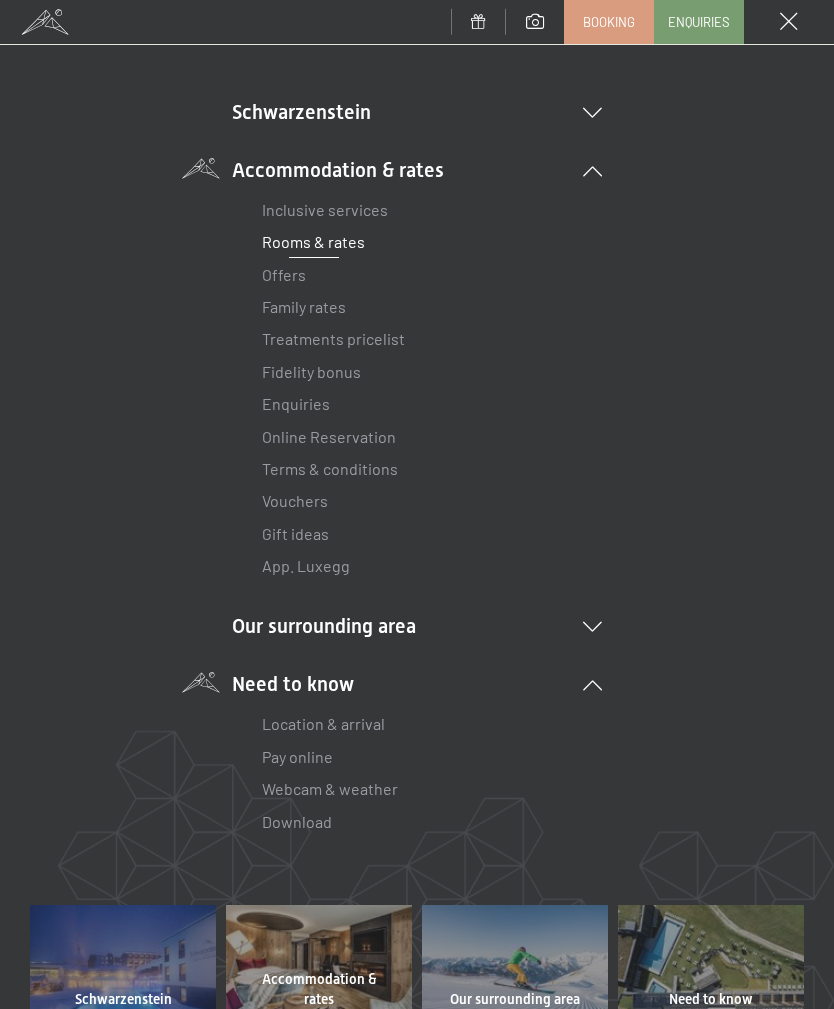scroll, scrollTop: 122, scrollLeft: 0, axis: vertical 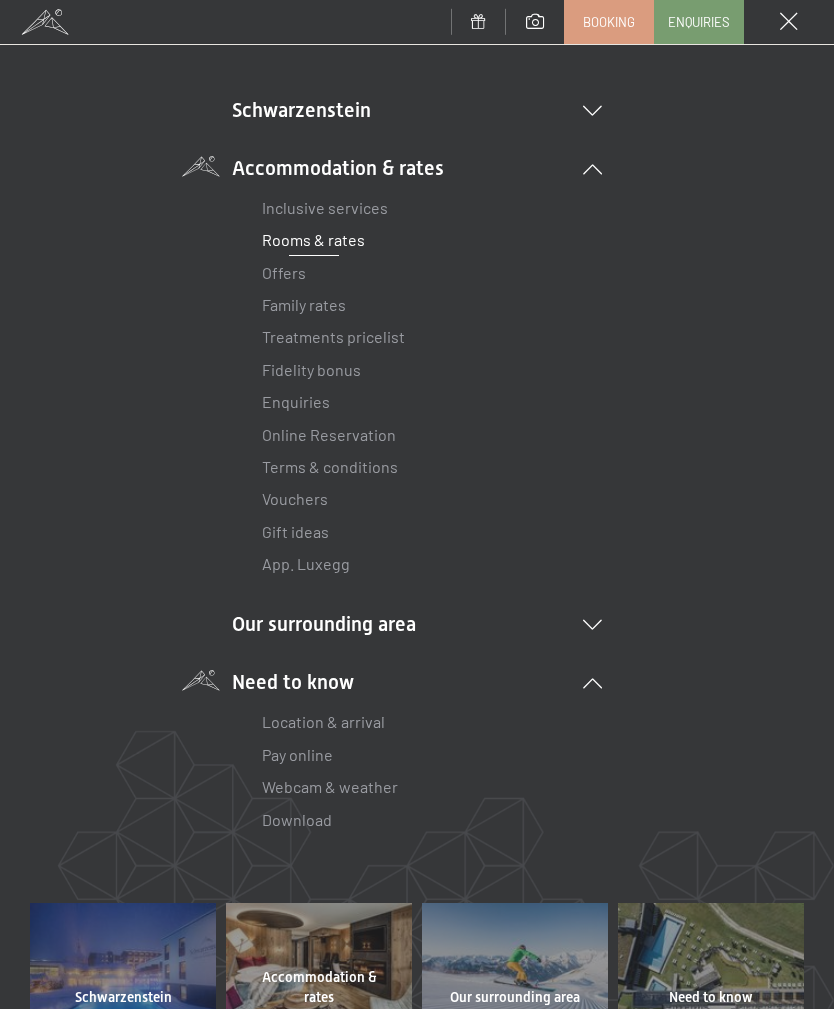 click on "Location & arrival" at bounding box center (323, 721) 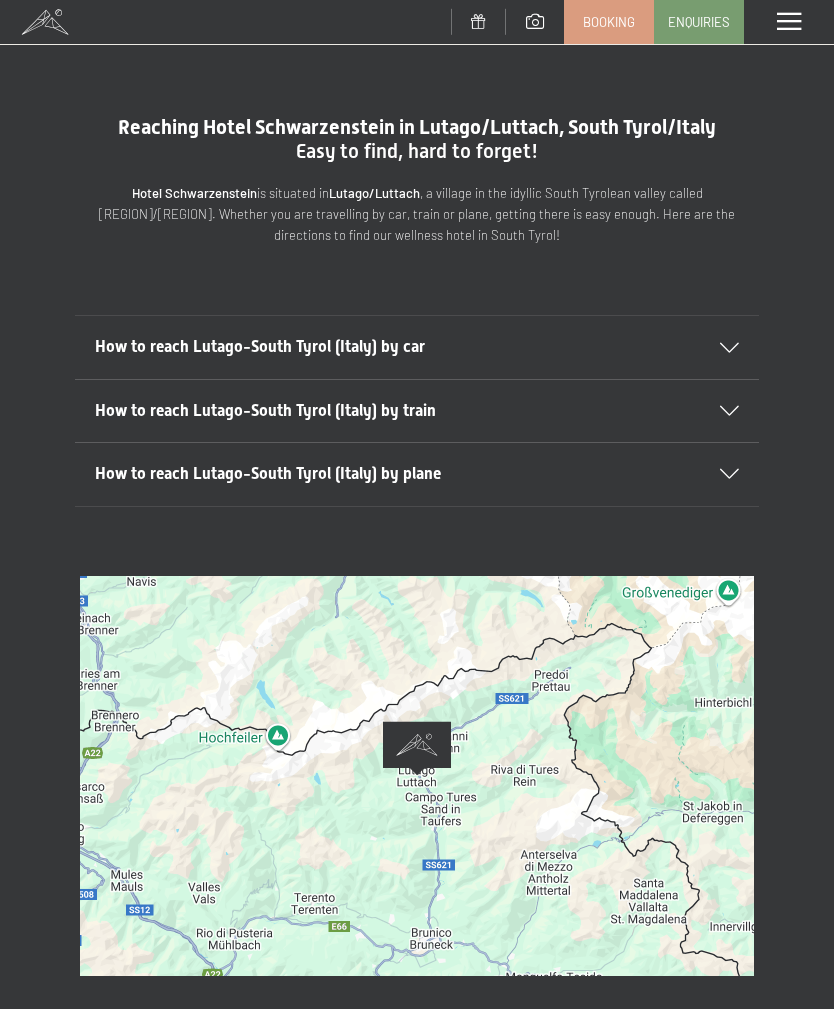 scroll, scrollTop: 0, scrollLeft: 0, axis: both 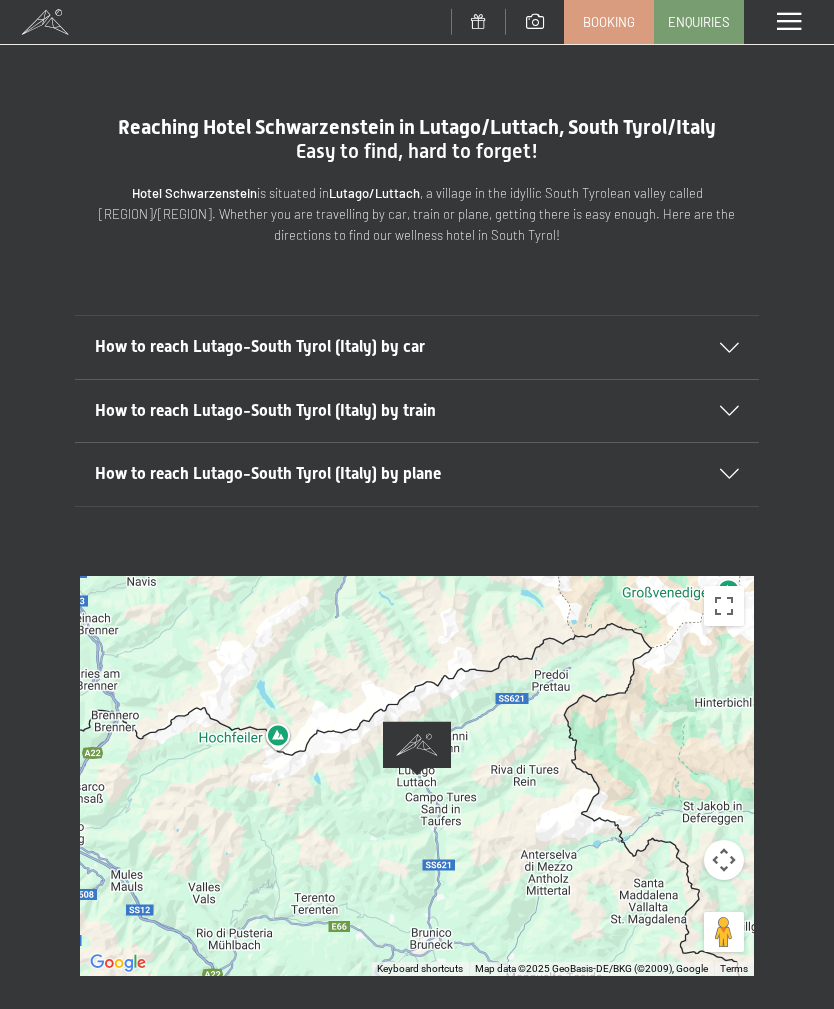 click at bounding box center (717, 411) 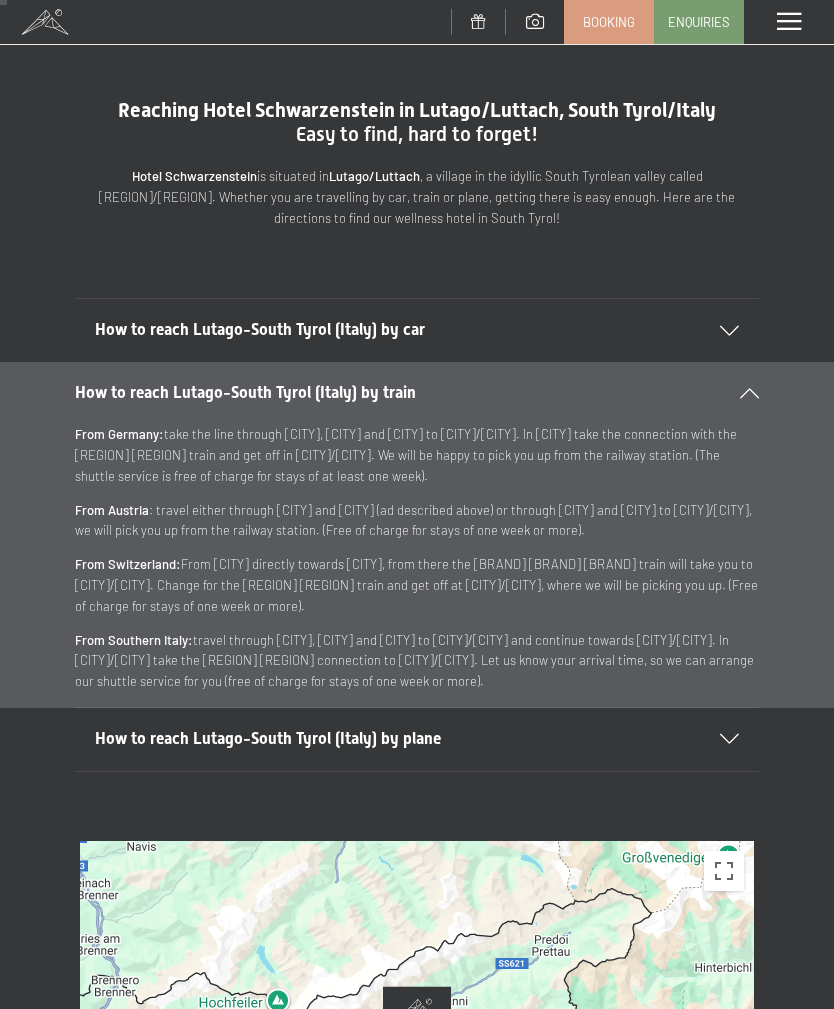 scroll, scrollTop: 18, scrollLeft: 0, axis: vertical 